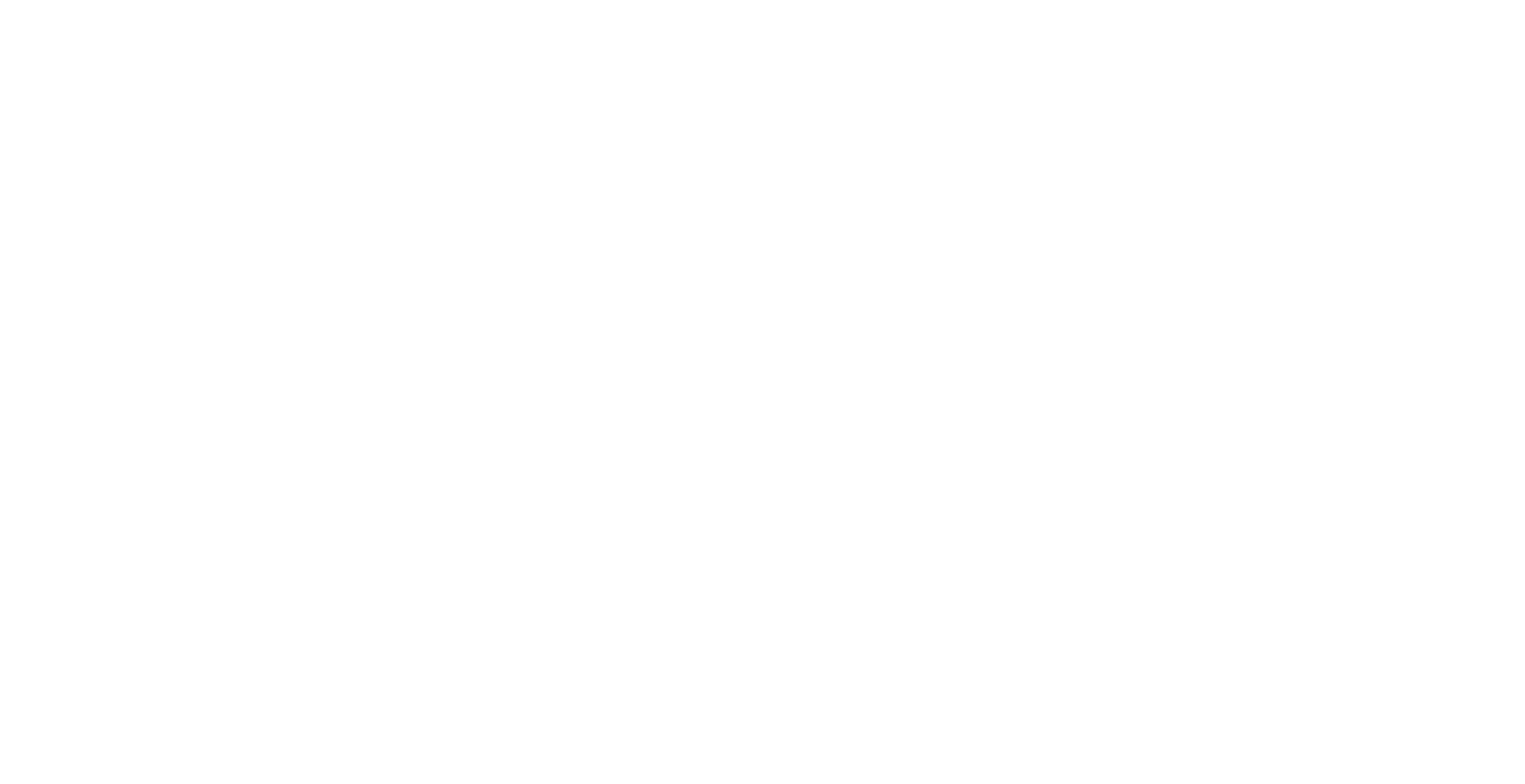 scroll, scrollTop: 0, scrollLeft: 0, axis: both 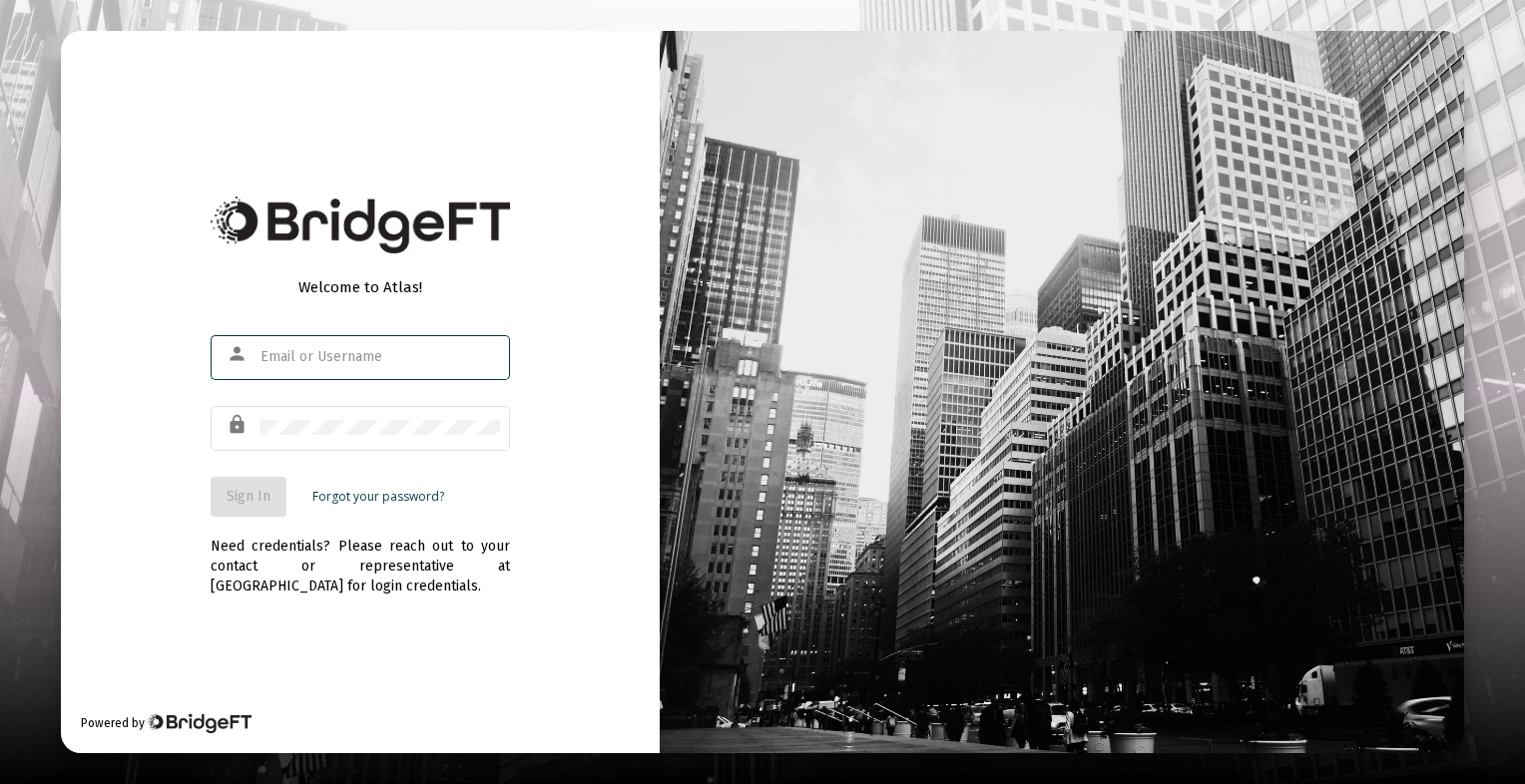 click at bounding box center [380, 357] 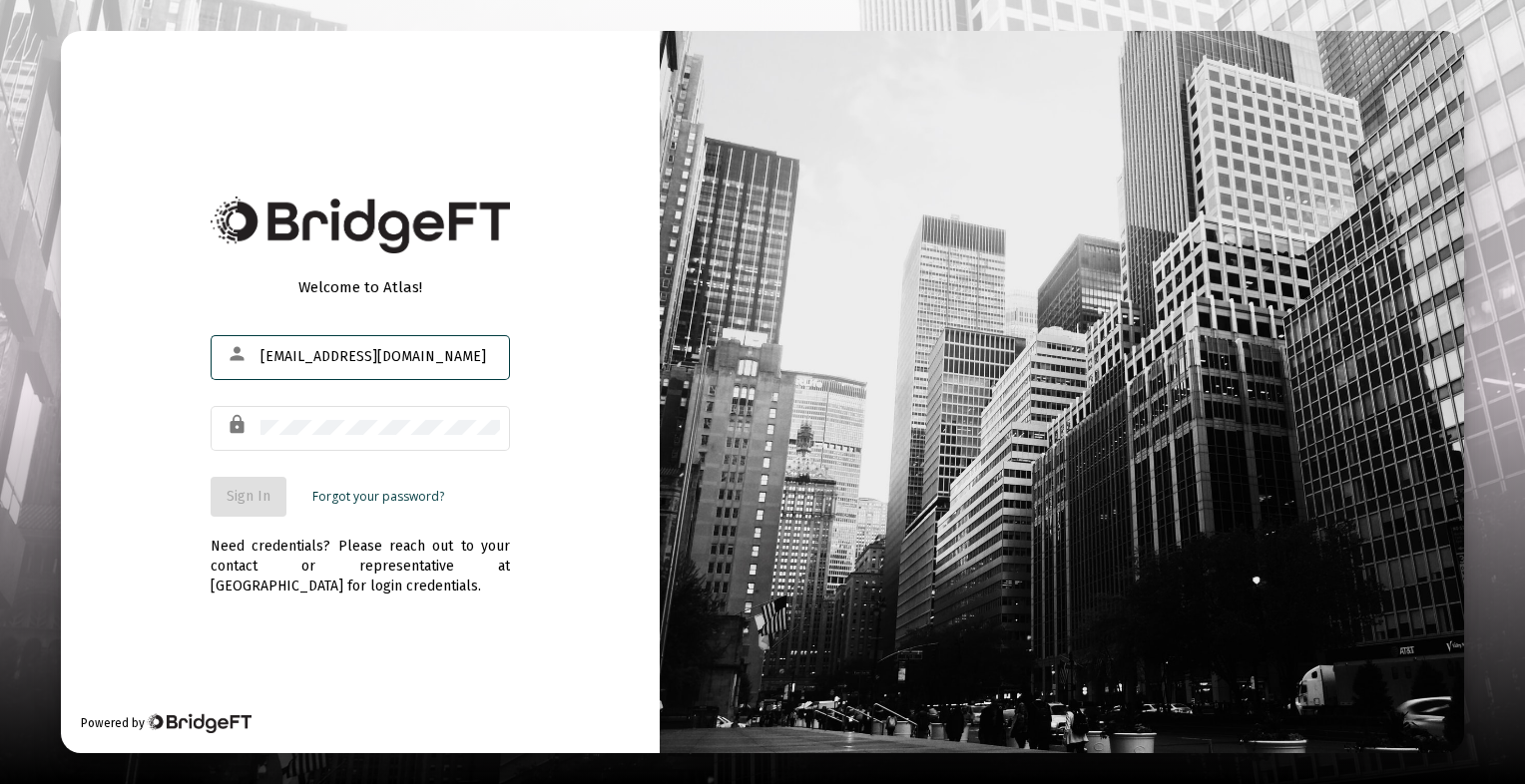 scroll, scrollTop: 0, scrollLeft: 78, axis: horizontal 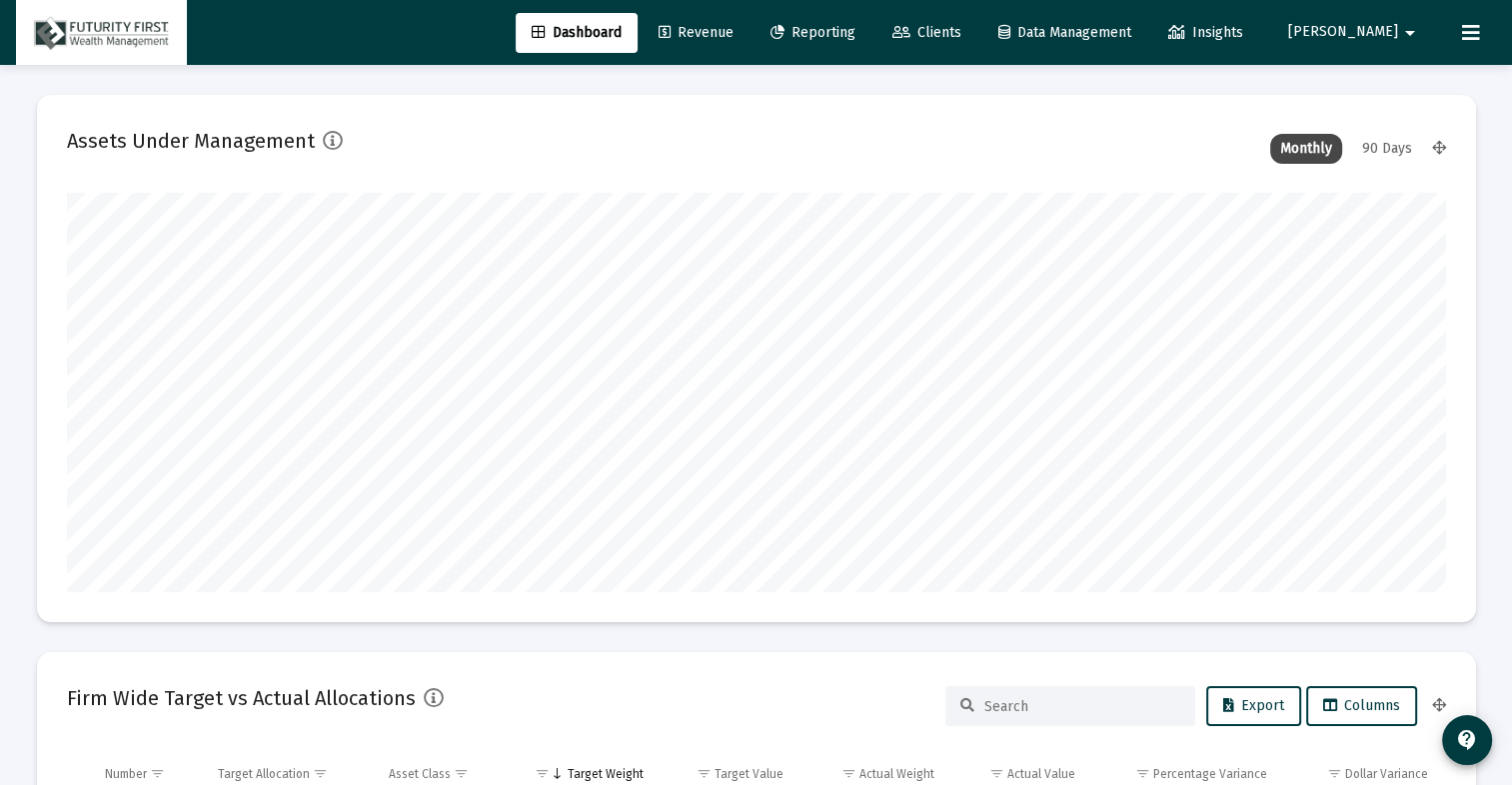 type on "[DATE]" 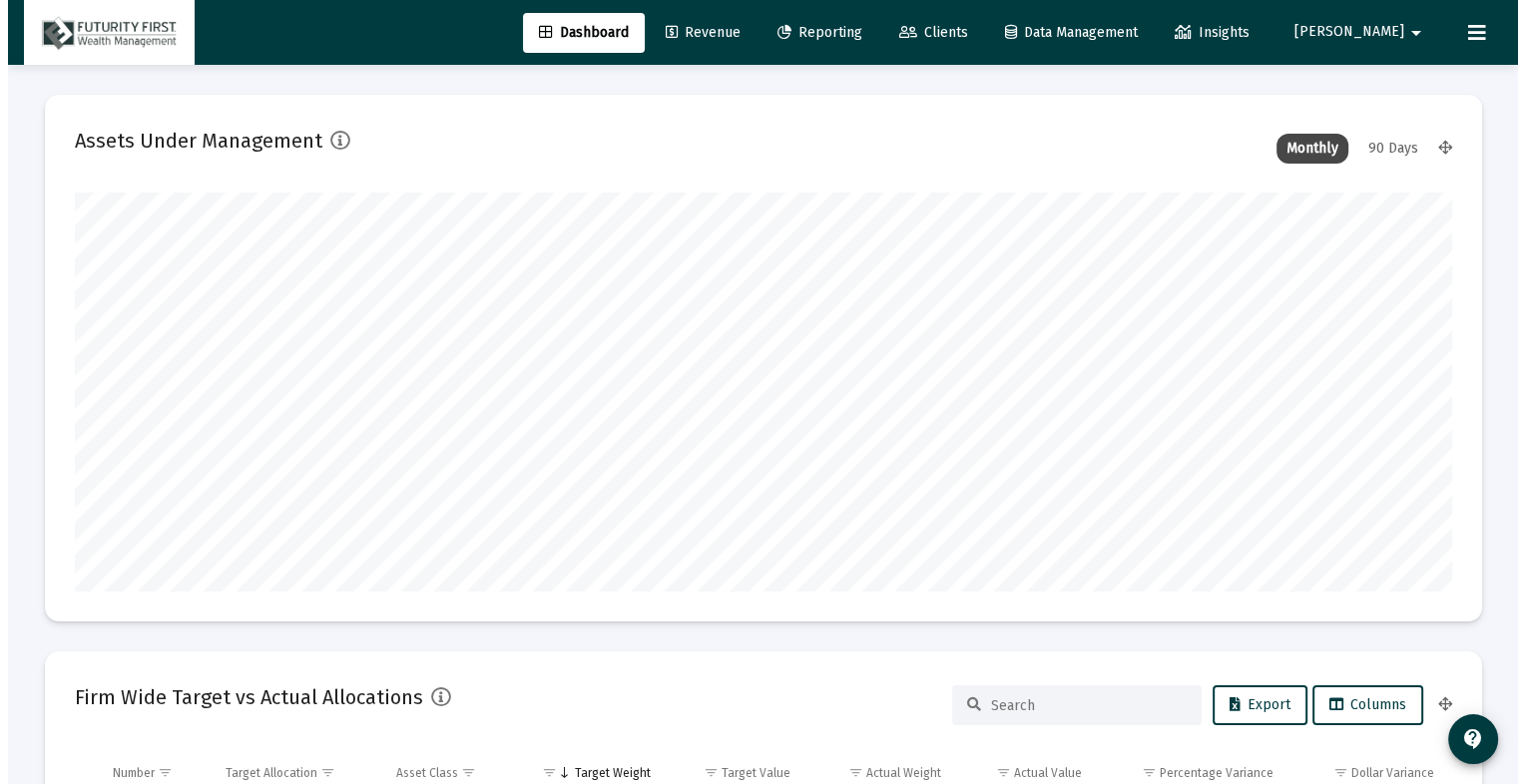 scroll, scrollTop: 399, scrollLeft: 644, axis: both 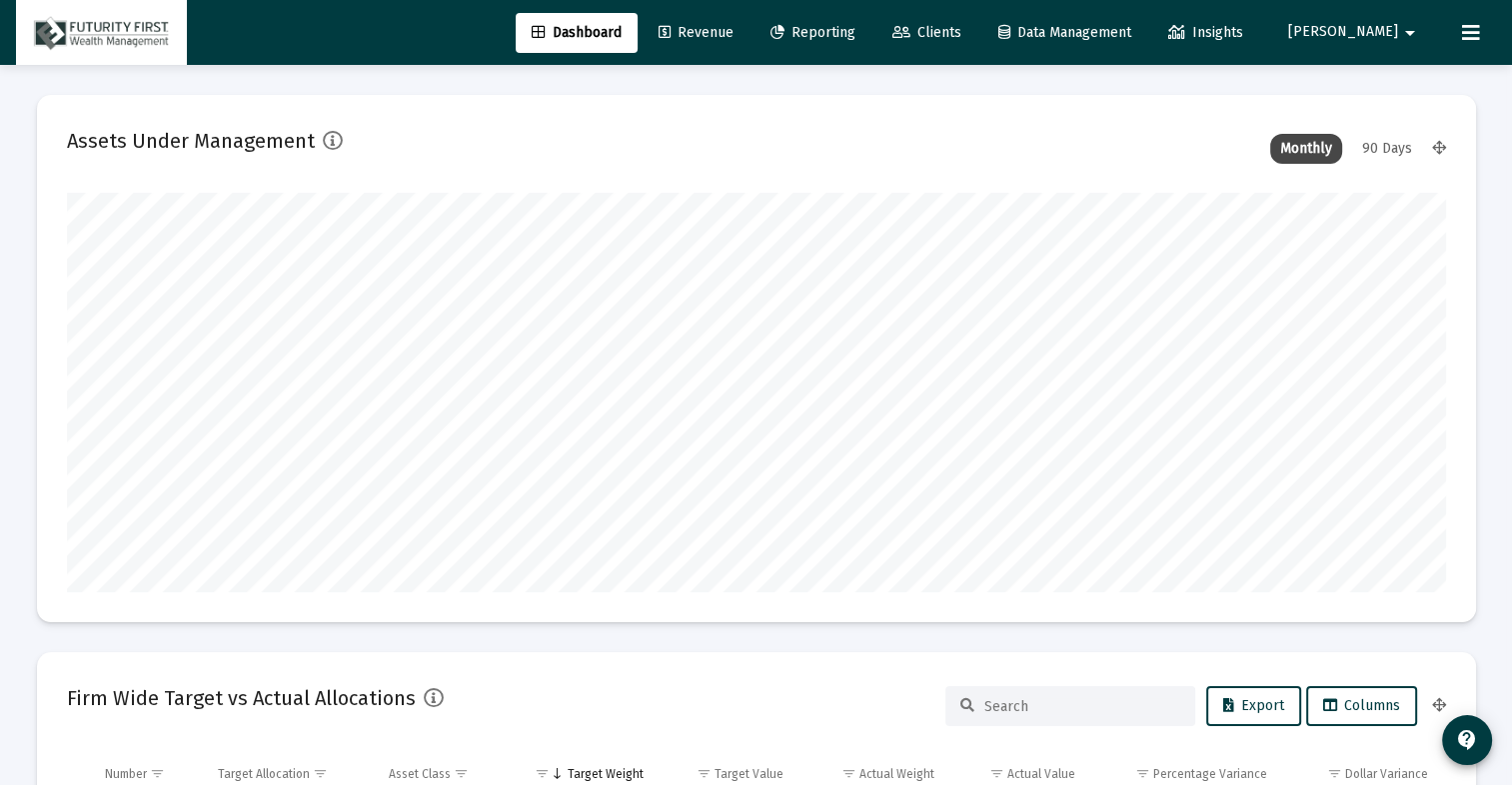 click on "Reporting" 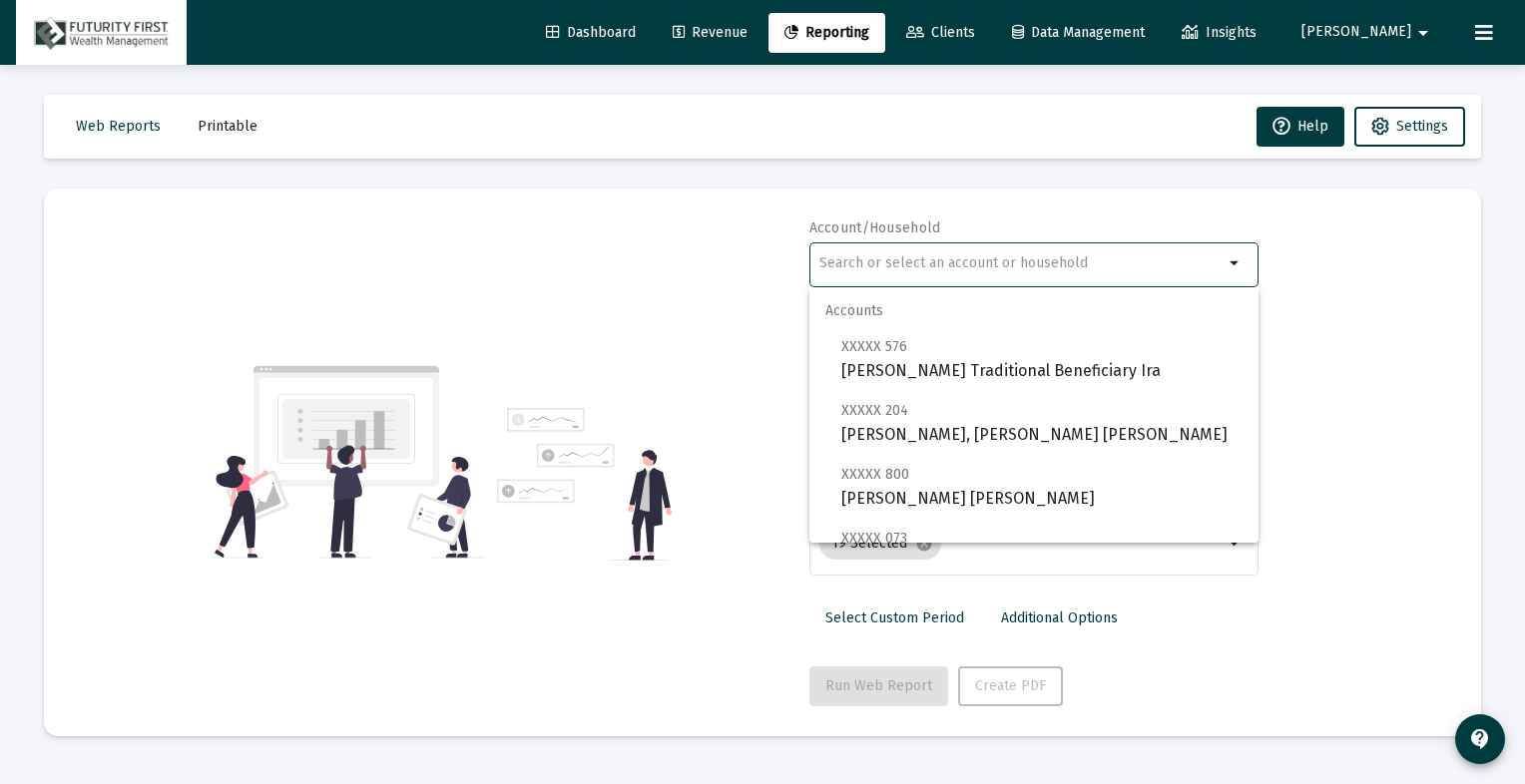 click at bounding box center (1021, 263) 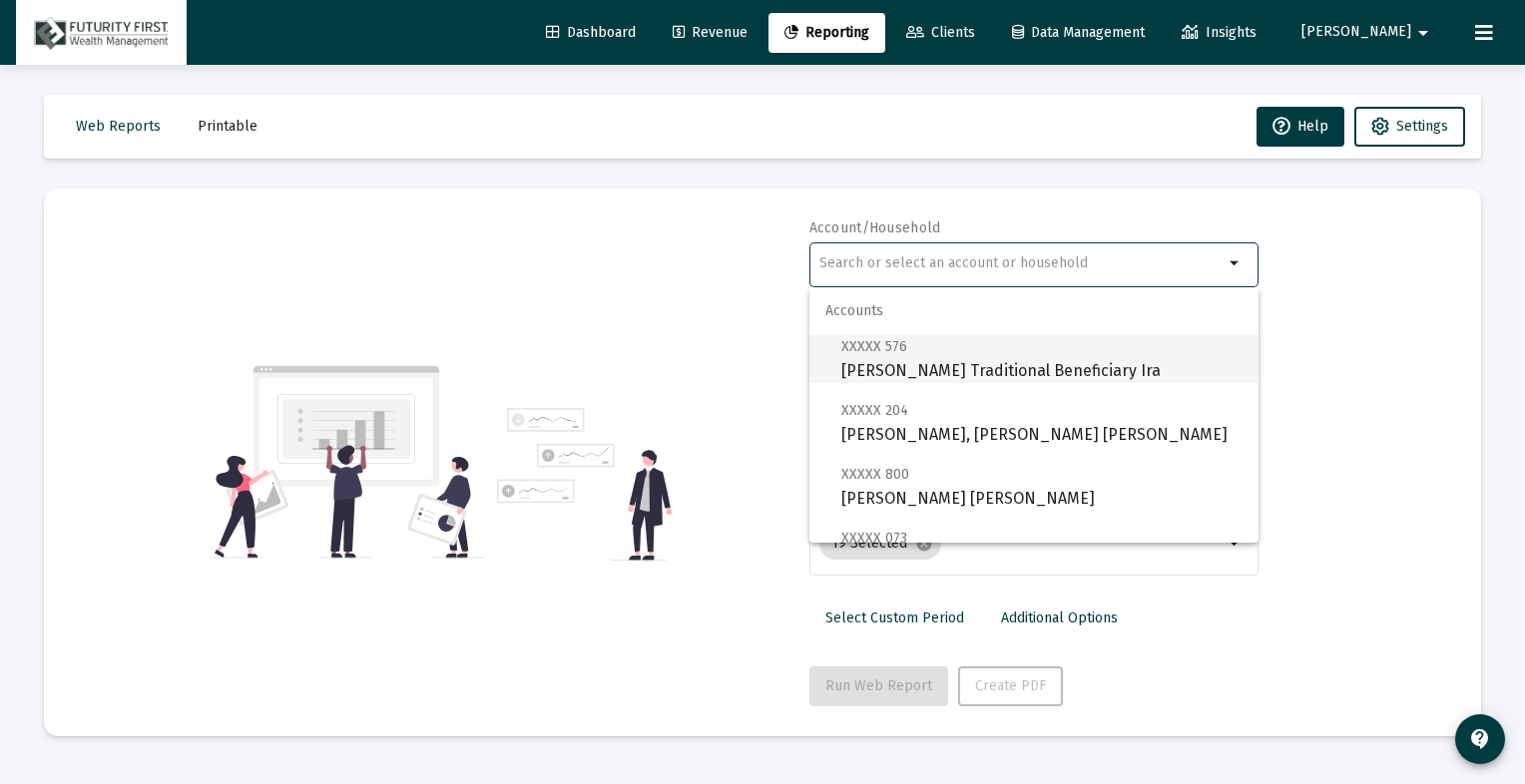 click on "XXXXX 576  [PERSON_NAME] Traditional Beneficiary Ira" at bounding box center (1042, 358) 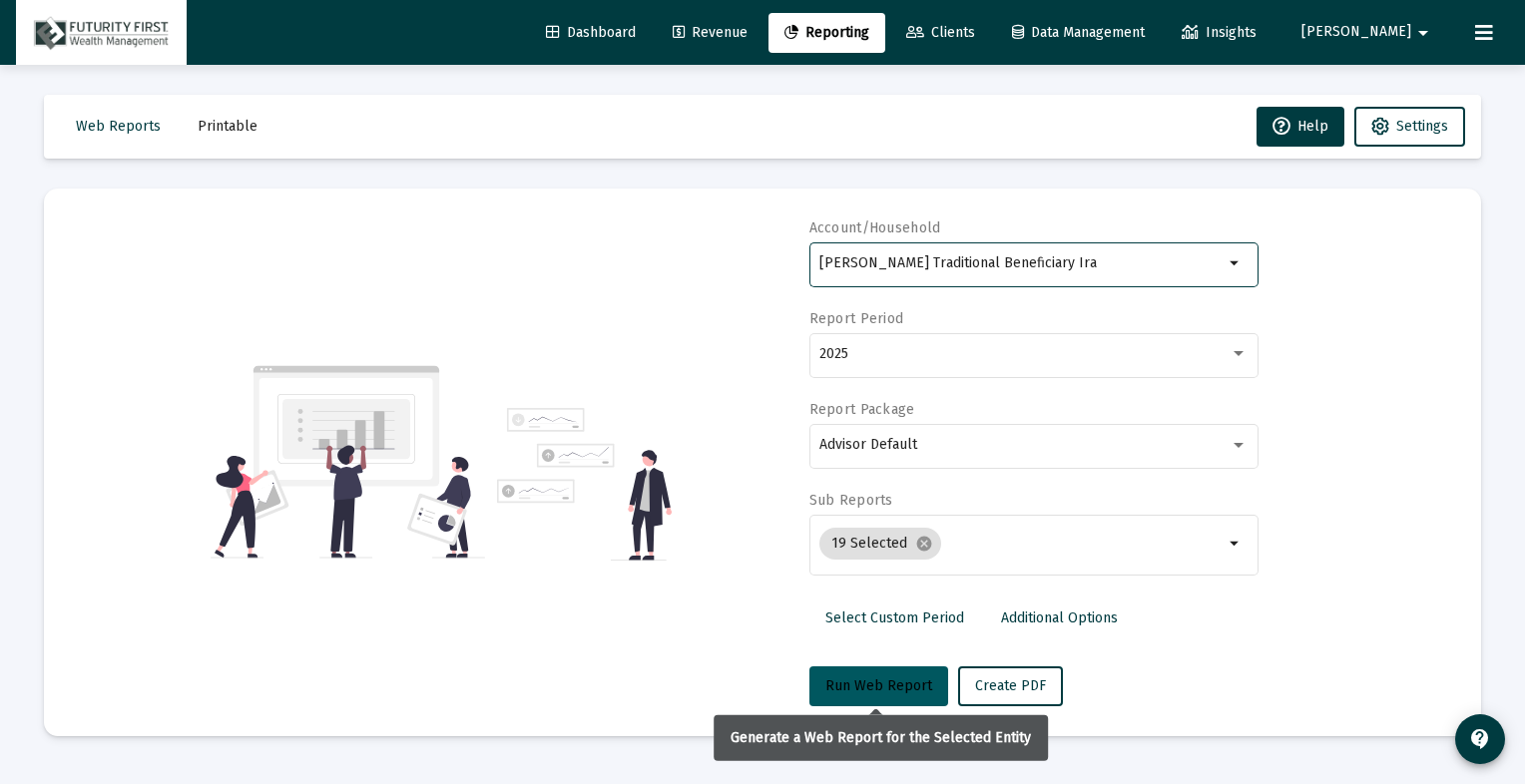 click on "Run Web Report" 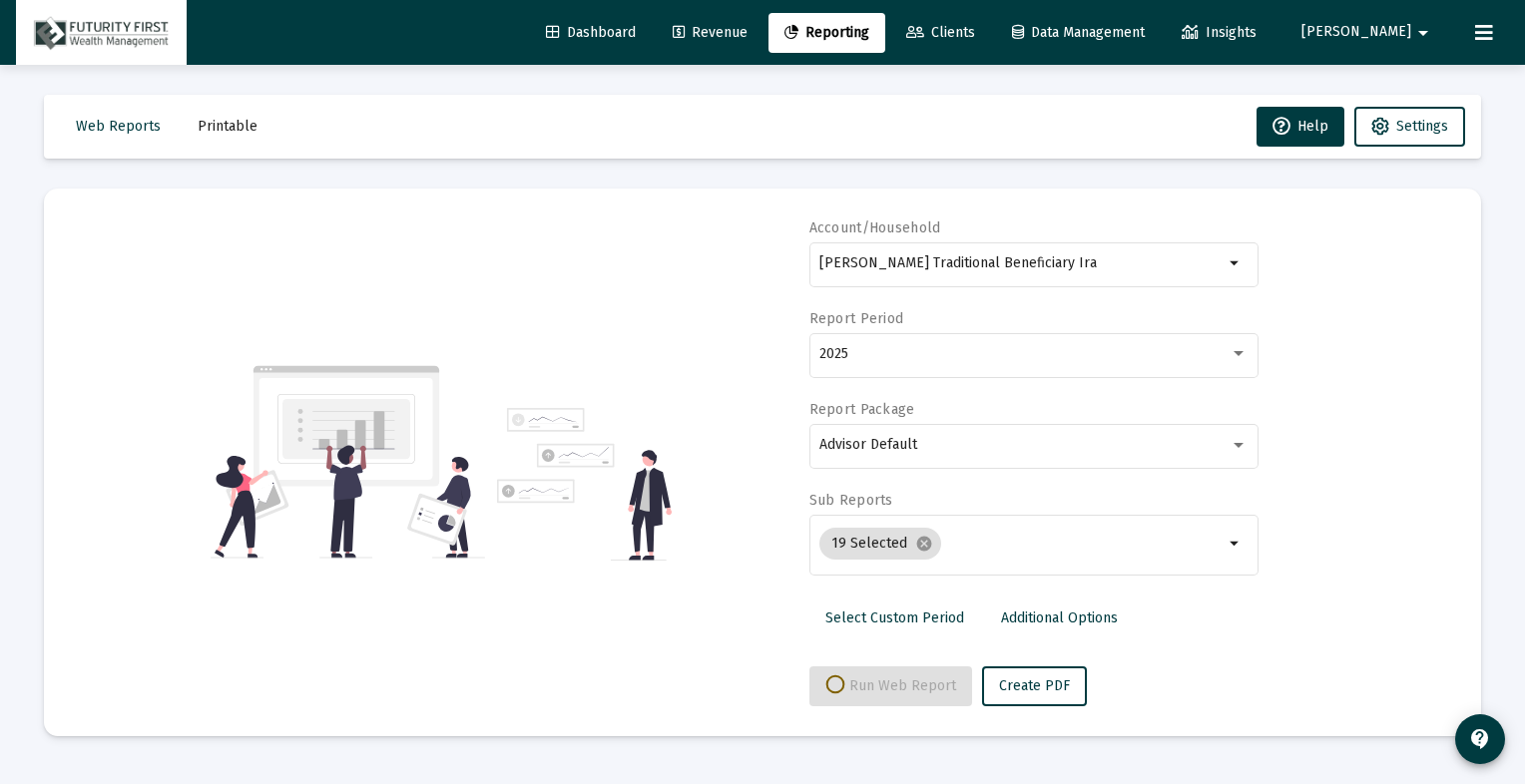 select on "View 6 months" 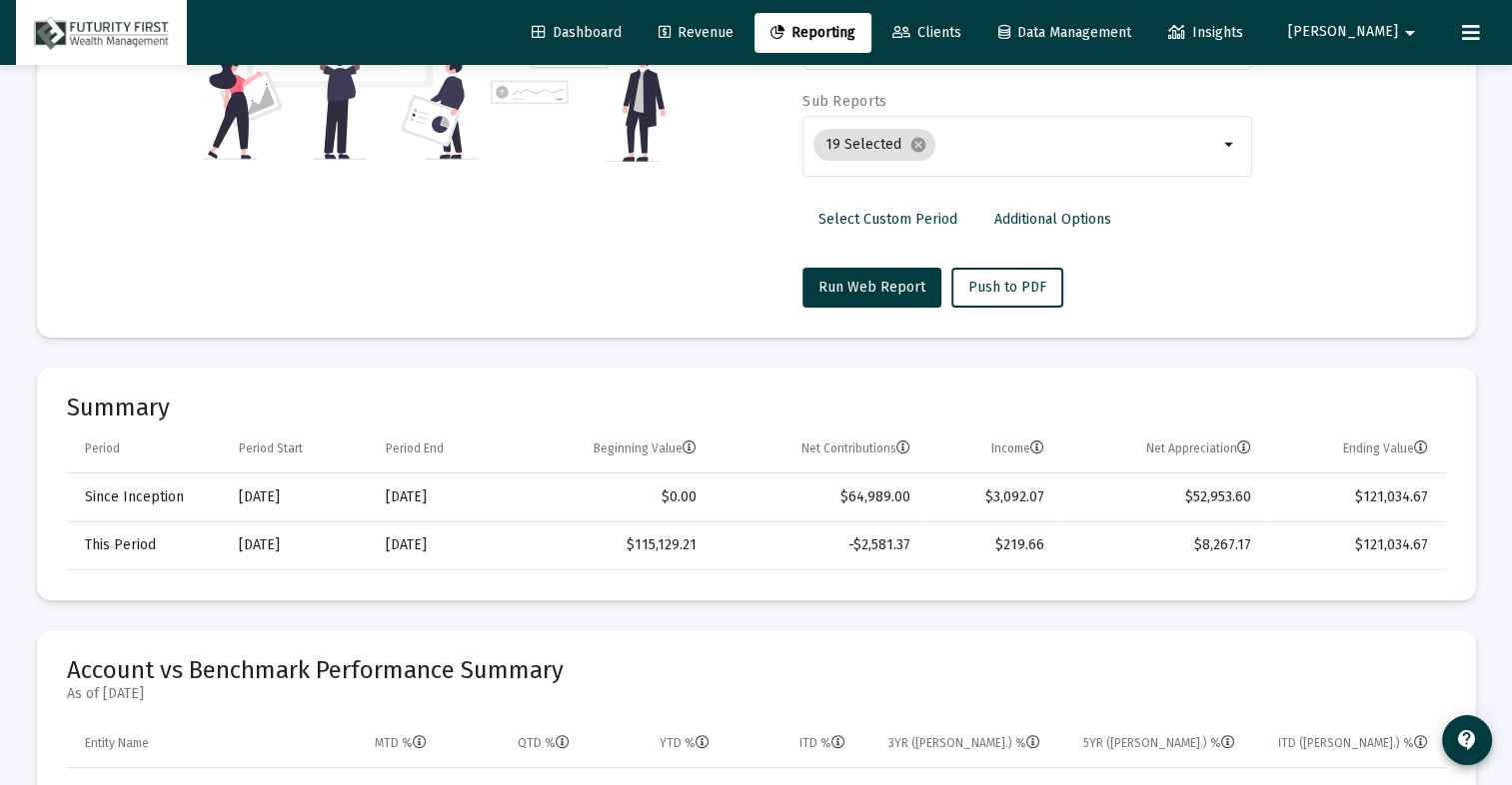 scroll, scrollTop: 0, scrollLeft: 0, axis: both 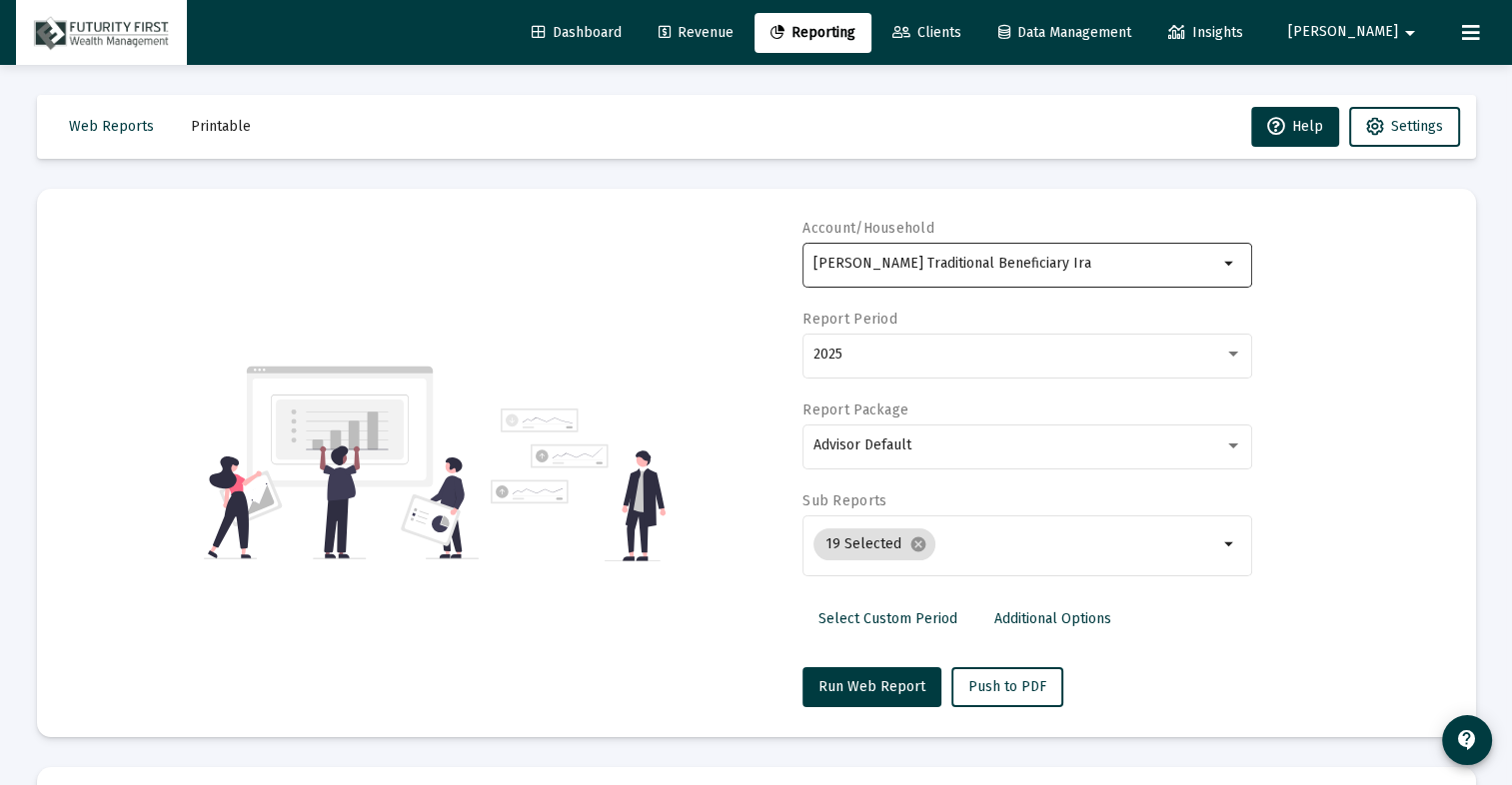click on "[PERSON_NAME] Traditional Beneficiary Ira" 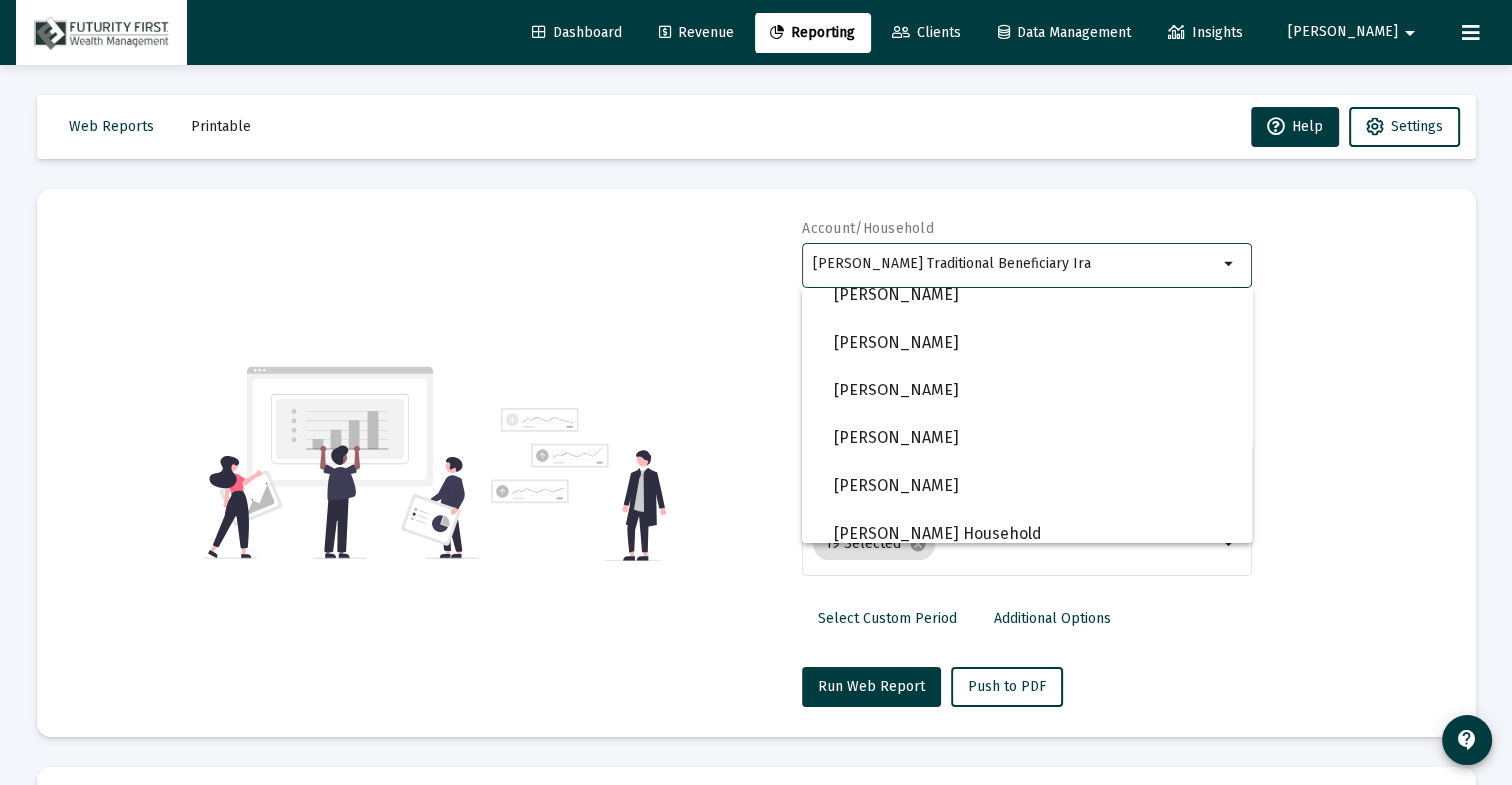 scroll, scrollTop: 2077, scrollLeft: 0, axis: vertical 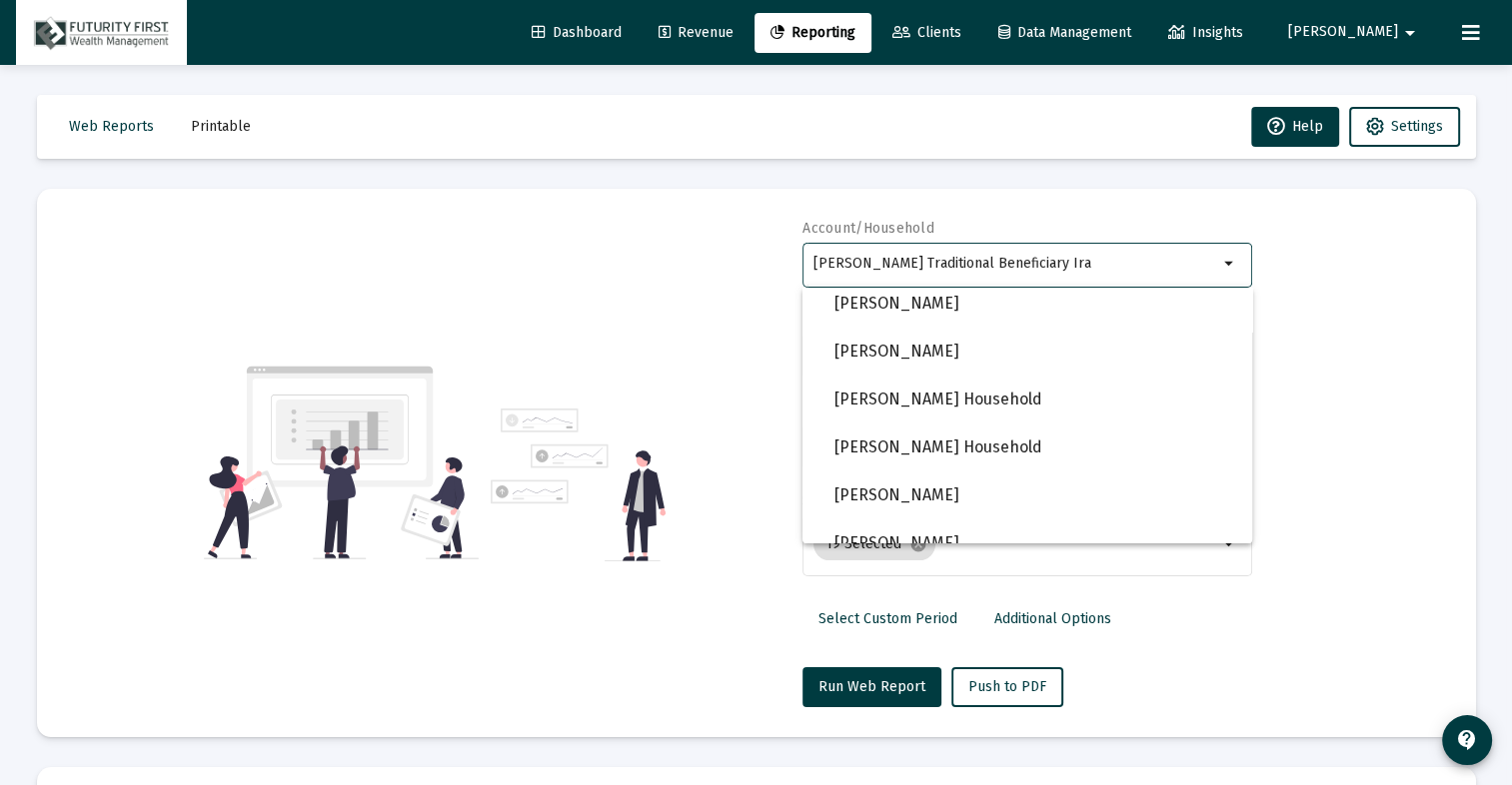 click on "Dashboard" 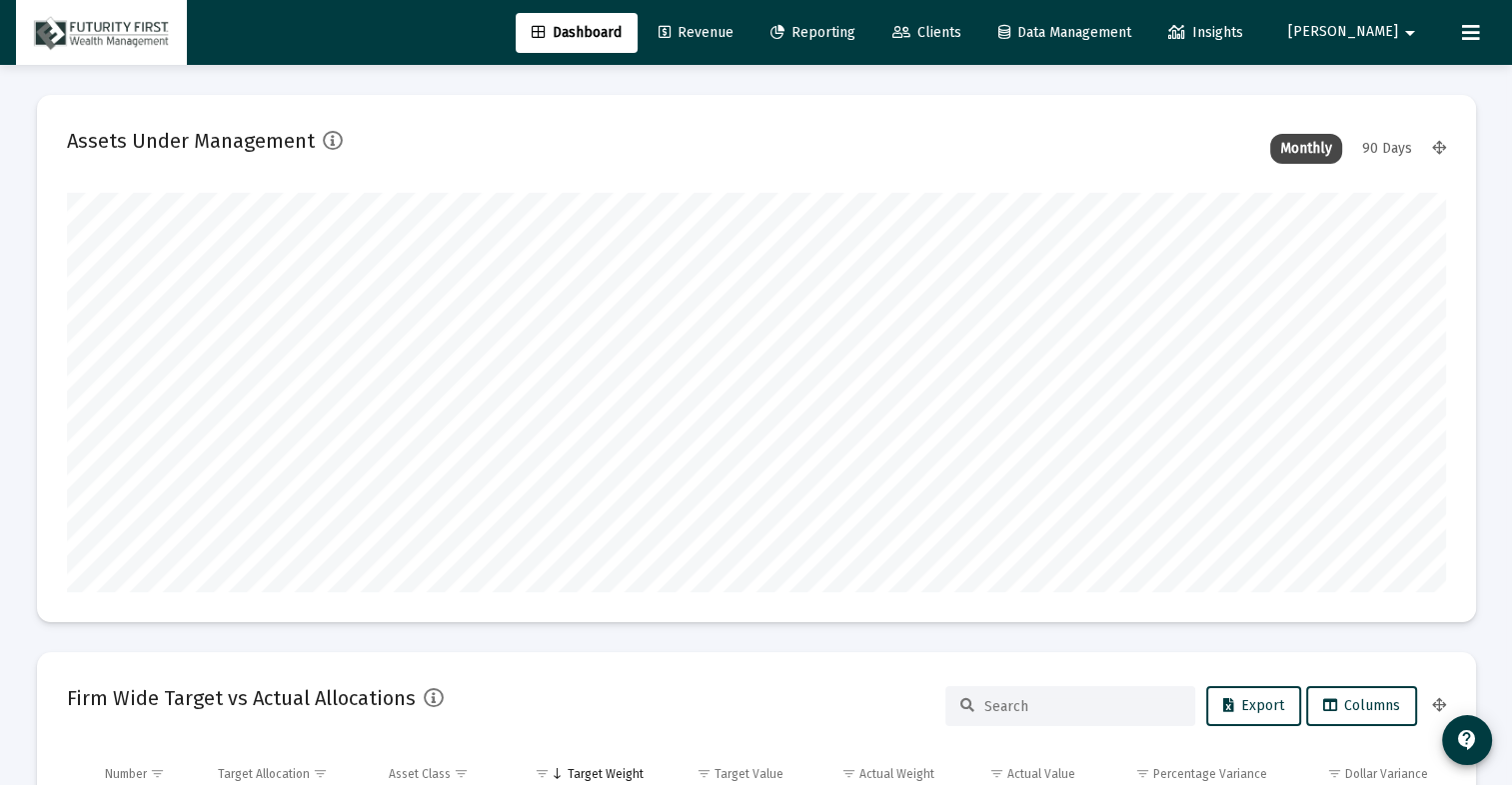 scroll, scrollTop: 998328, scrollLeft: 997960, axis: both 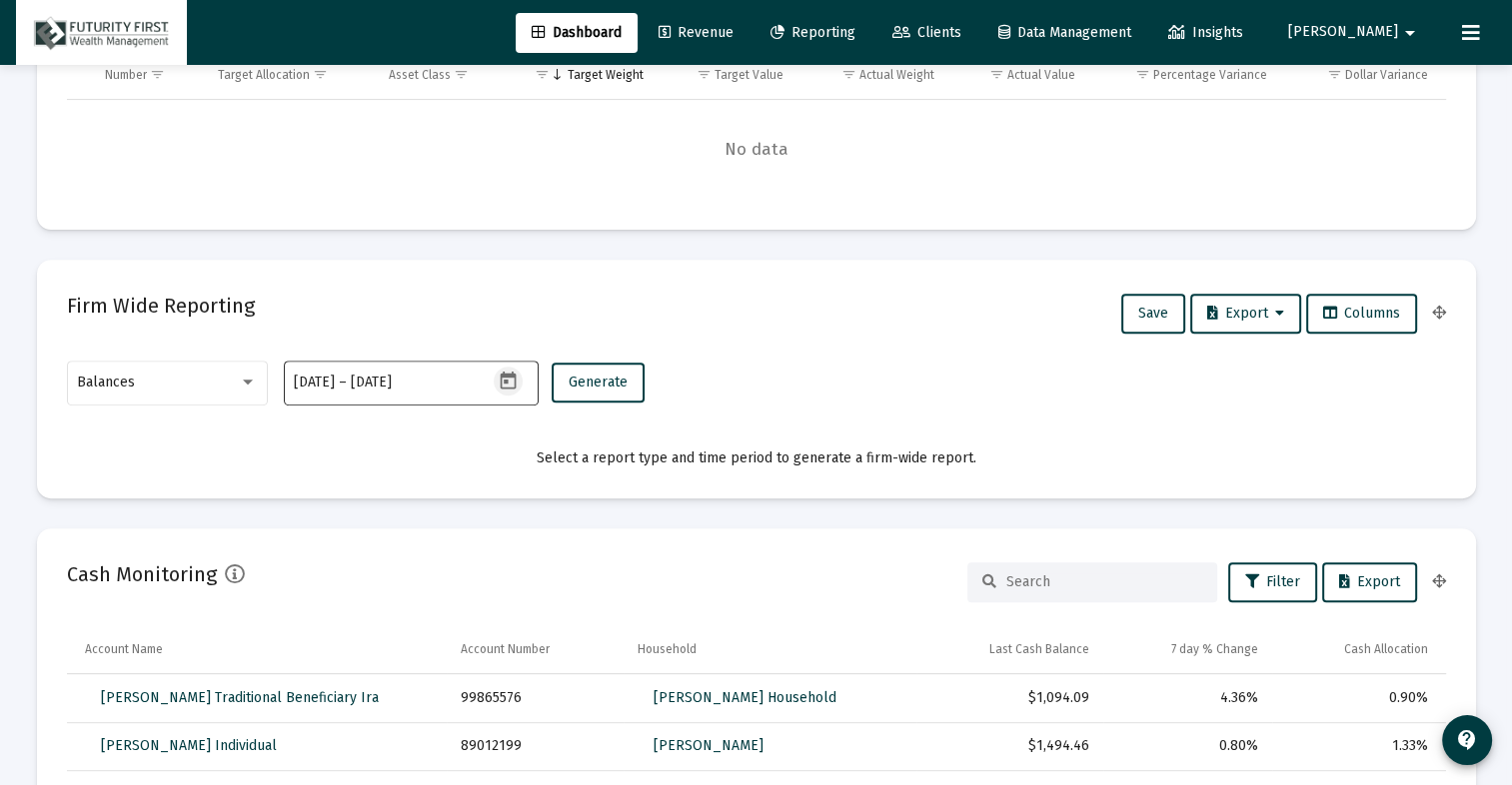 click 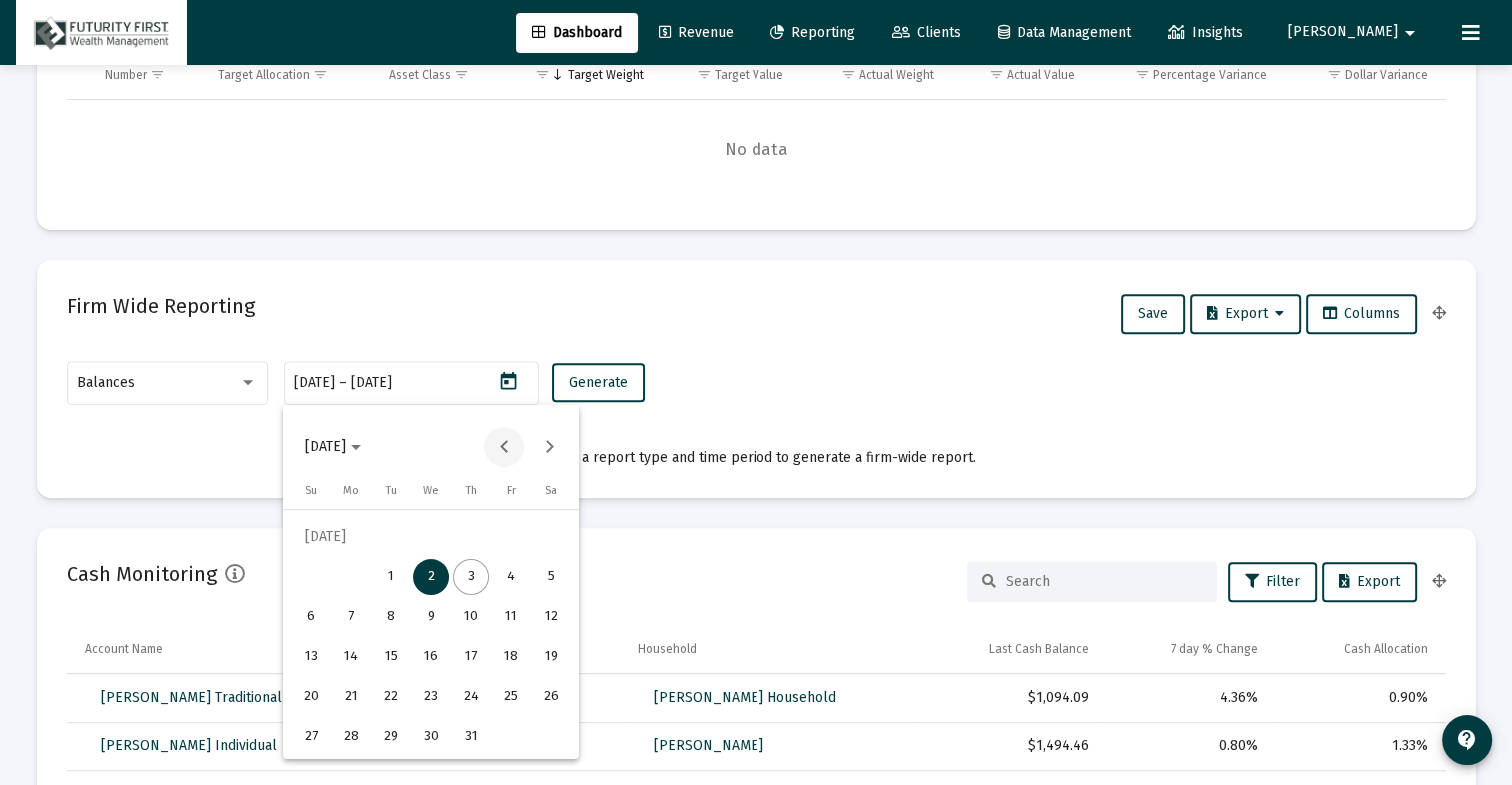 click at bounding box center (504, 447) 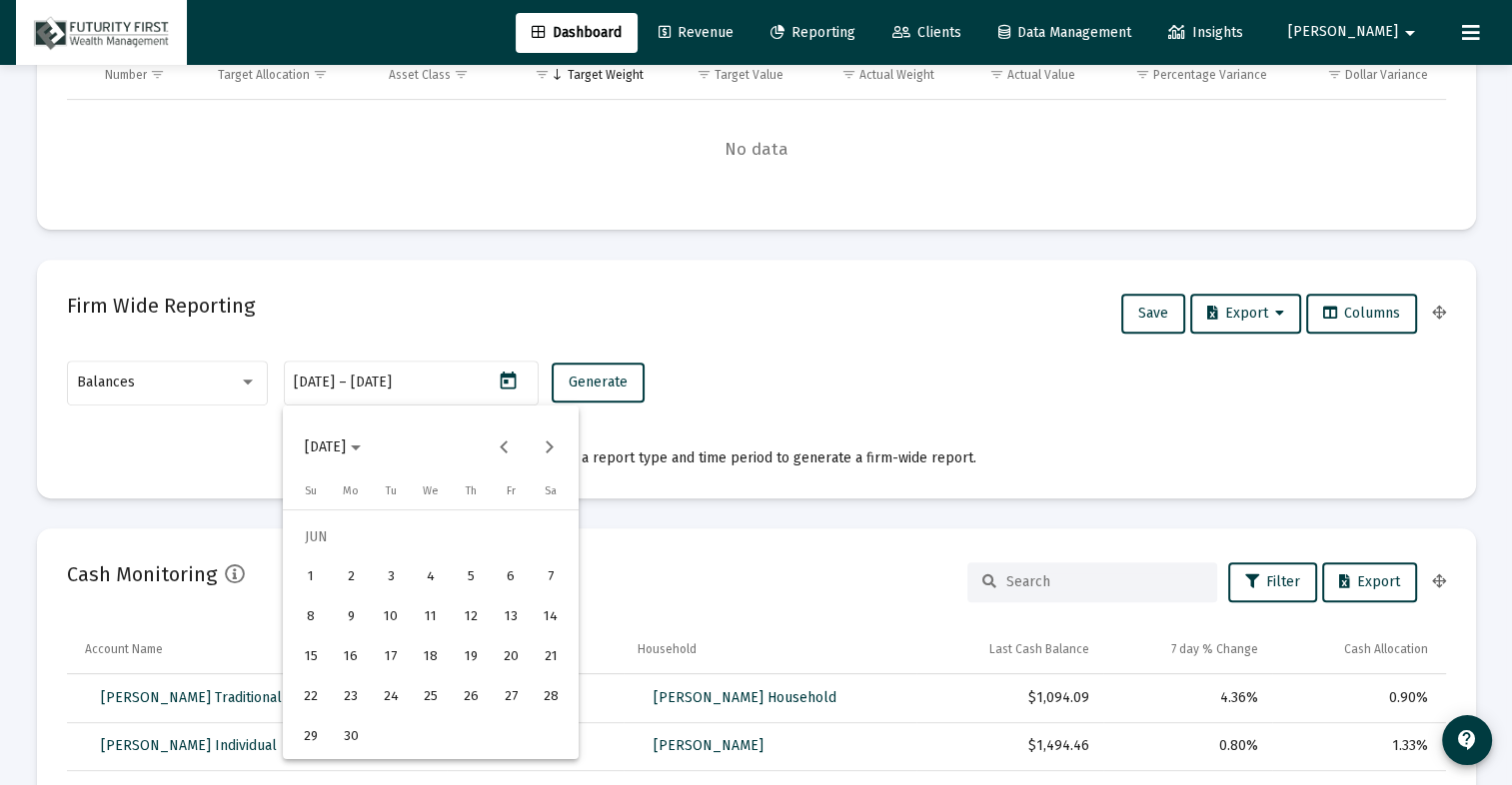 click on "30" at bounding box center [351, 737] 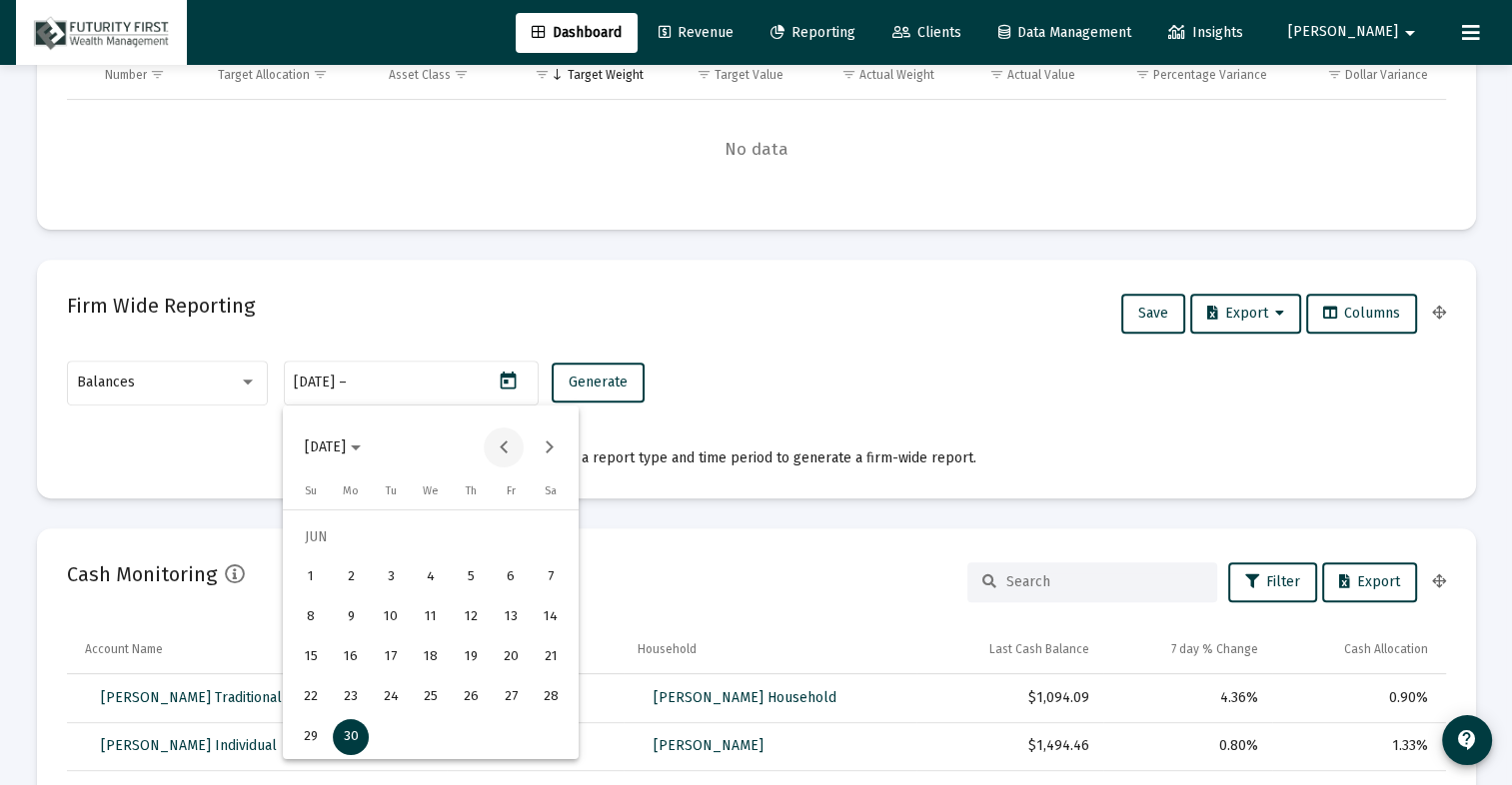 click at bounding box center [504, 447] 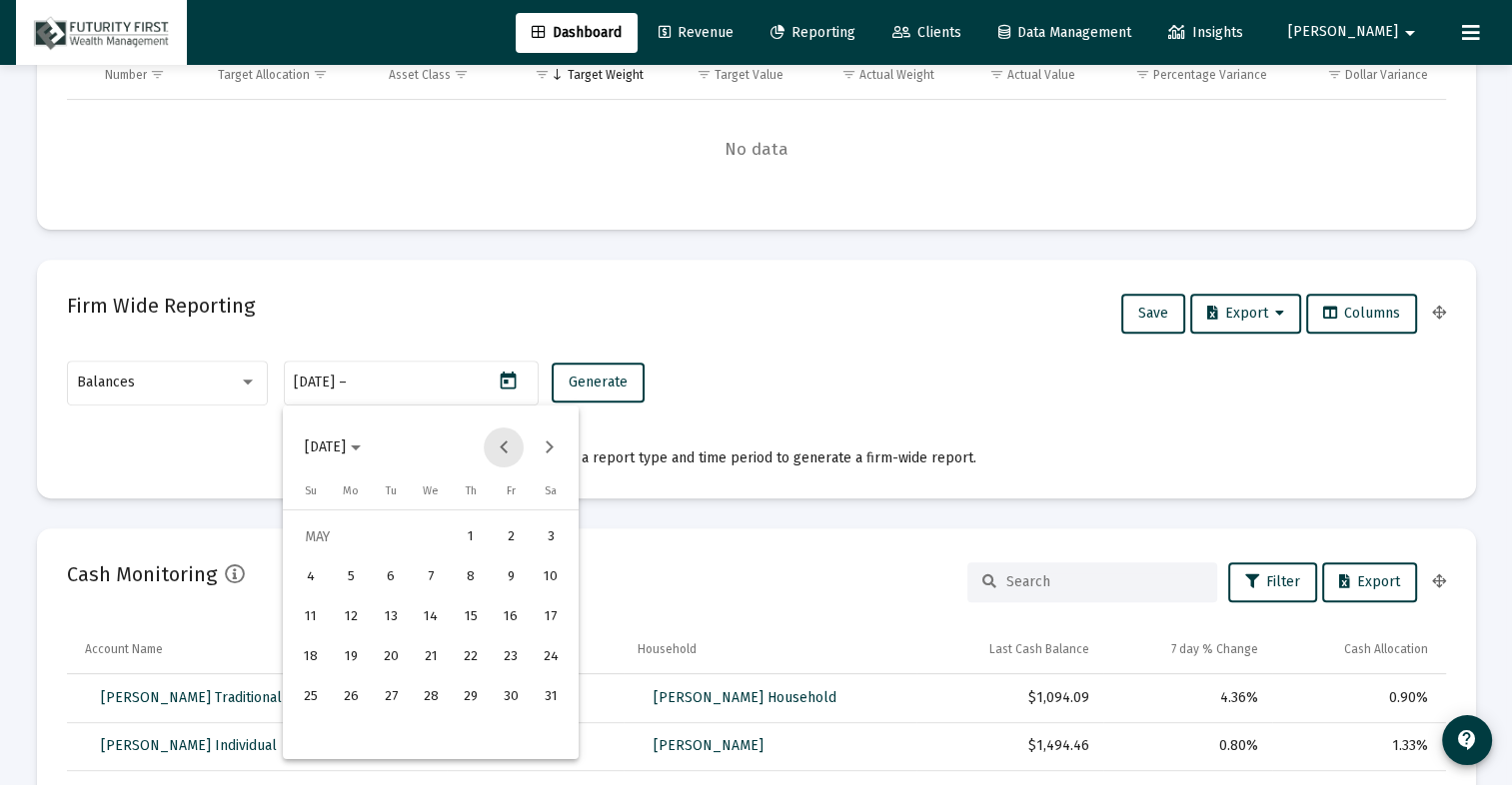 click at bounding box center [504, 447] 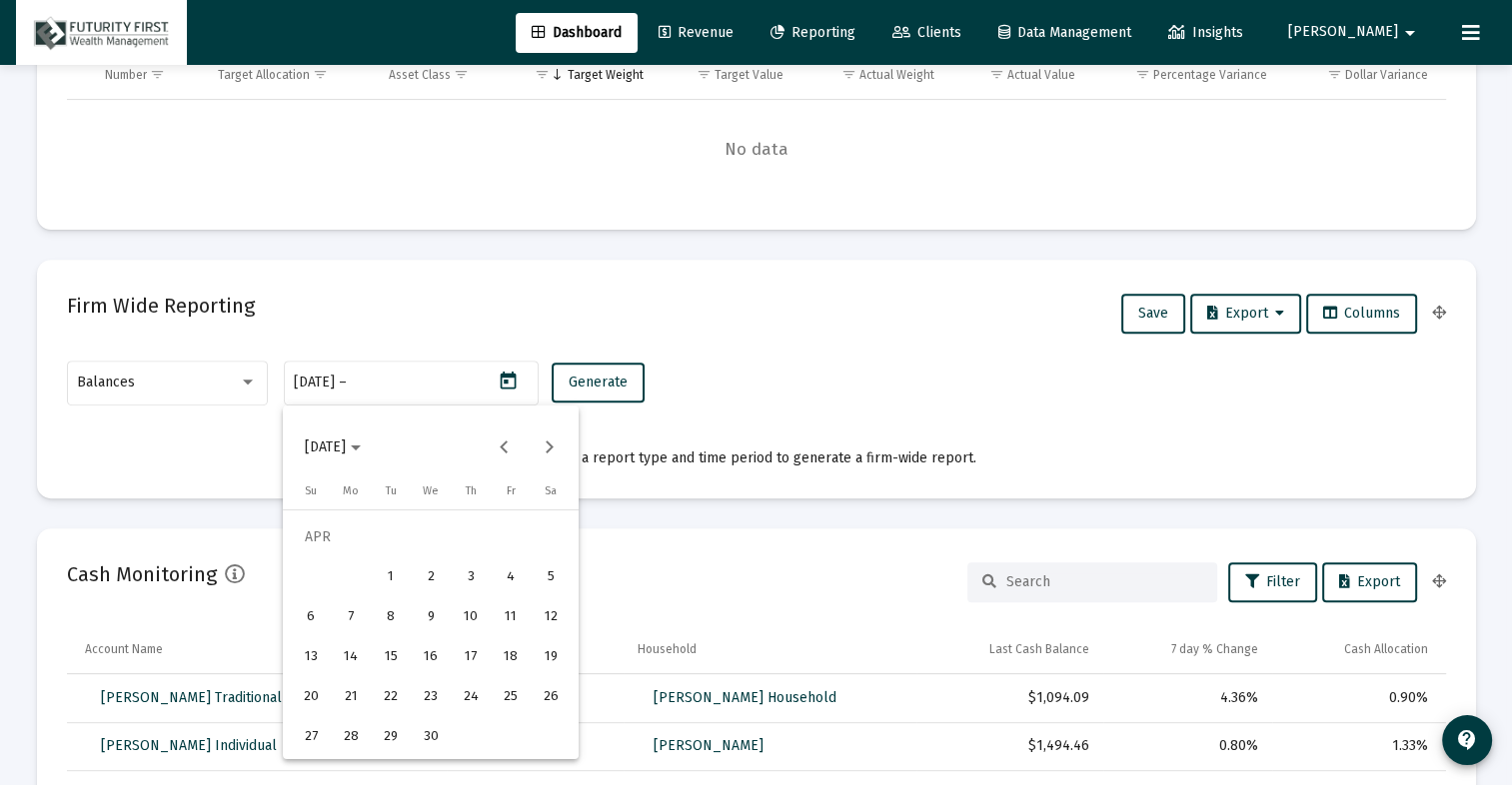 click on "1" at bounding box center (391, 577) 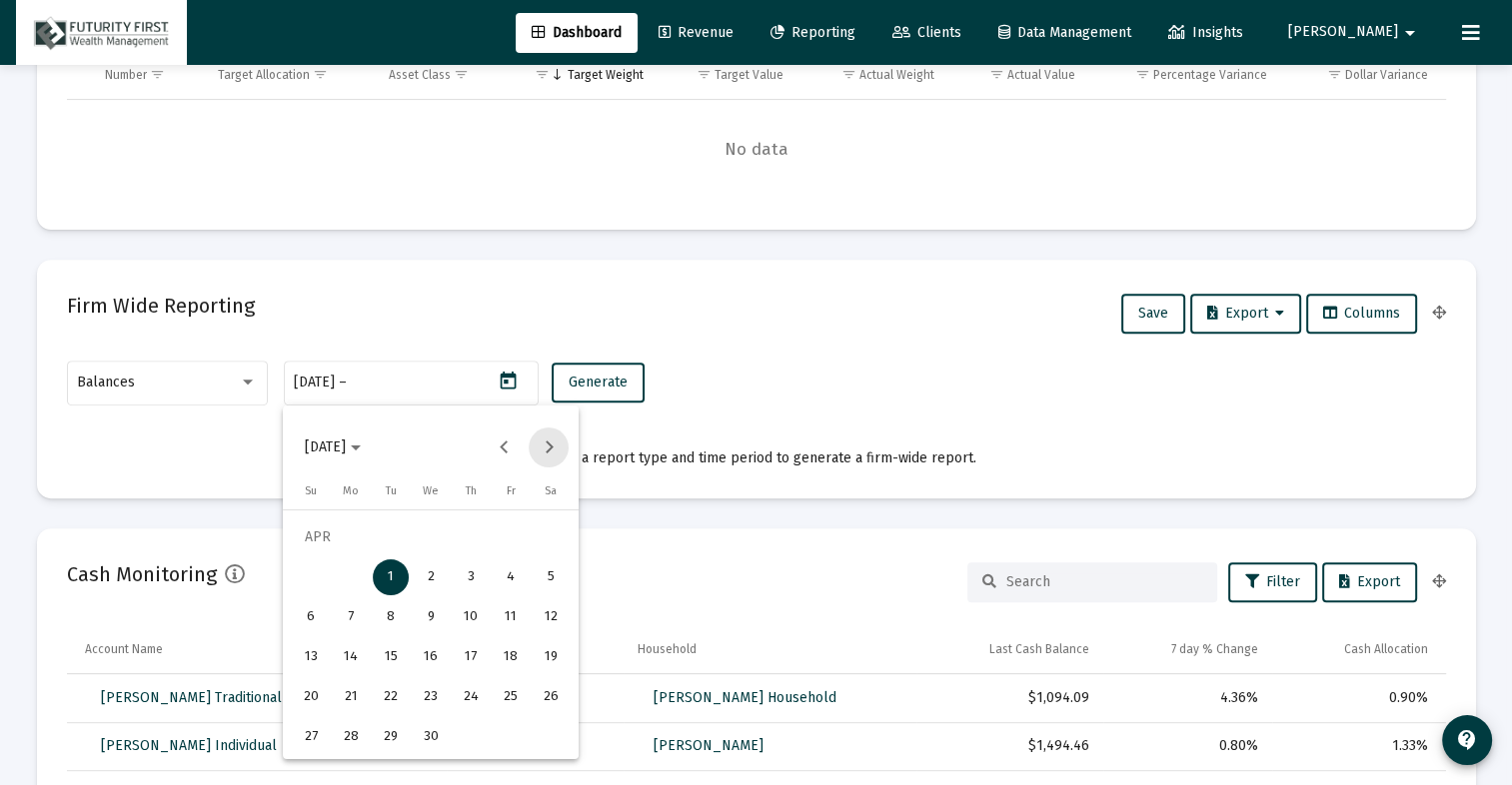 click at bounding box center (549, 447) 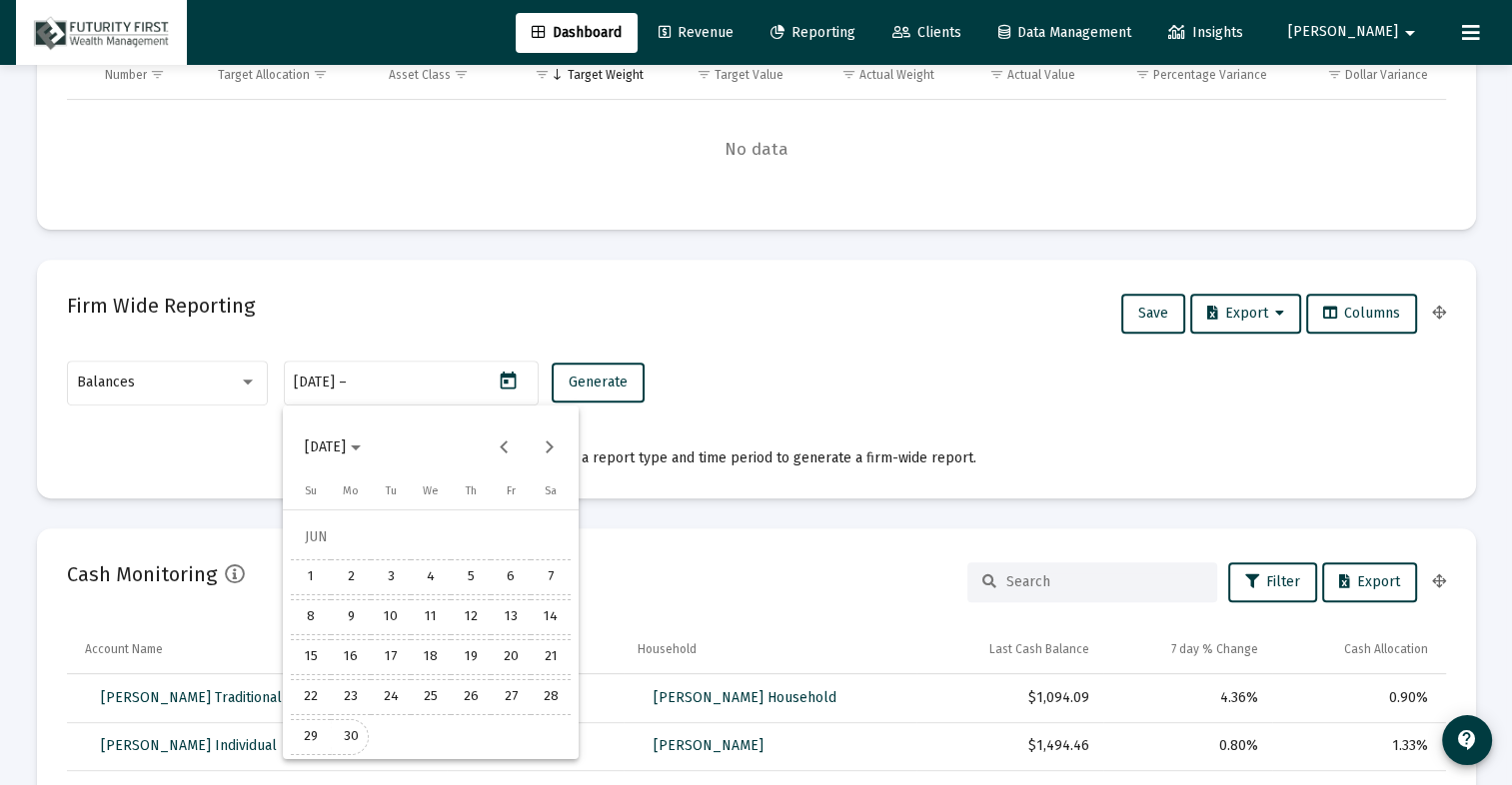 click on "30" at bounding box center [351, 737] 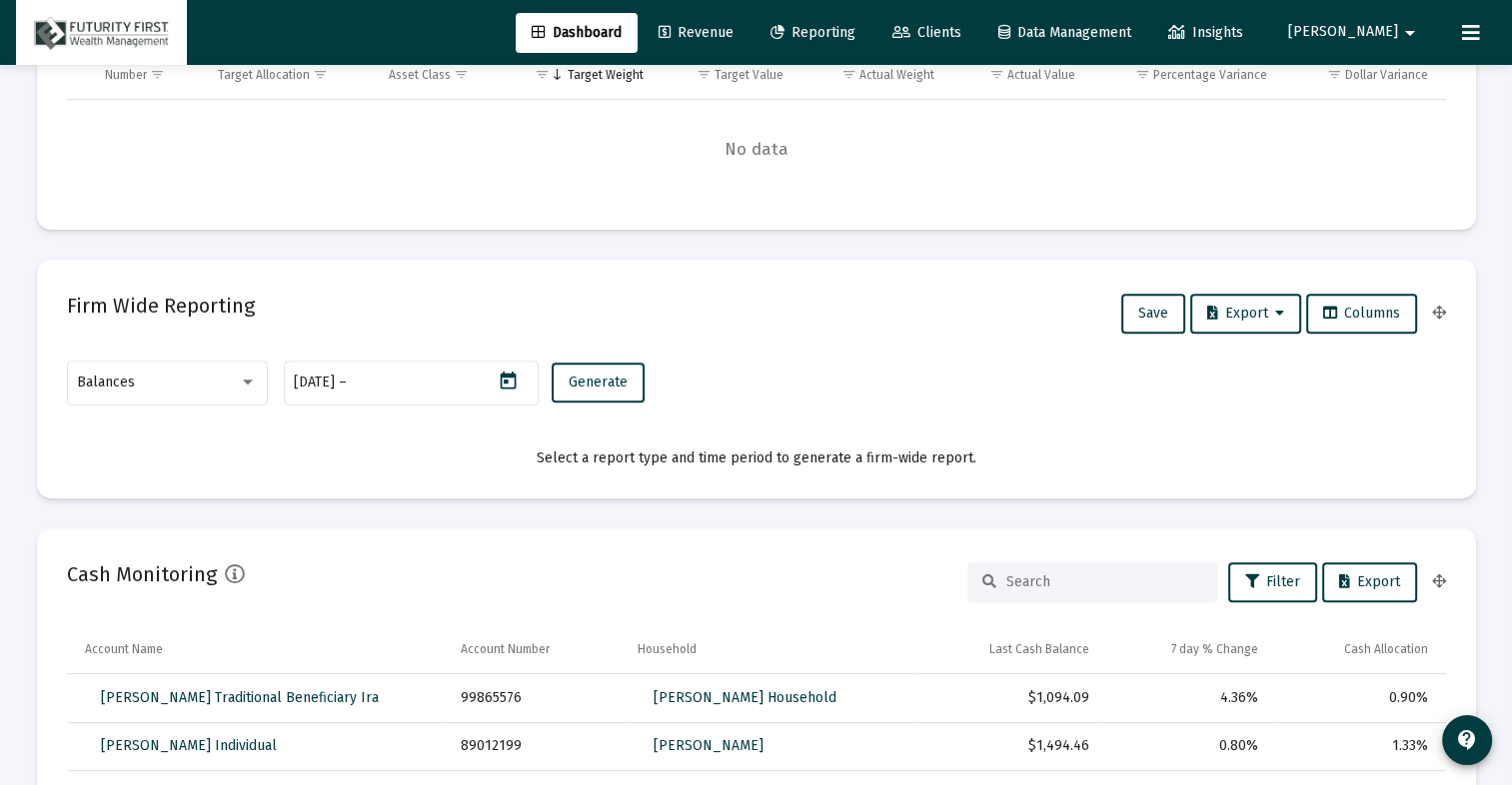 type on "[DATE]" 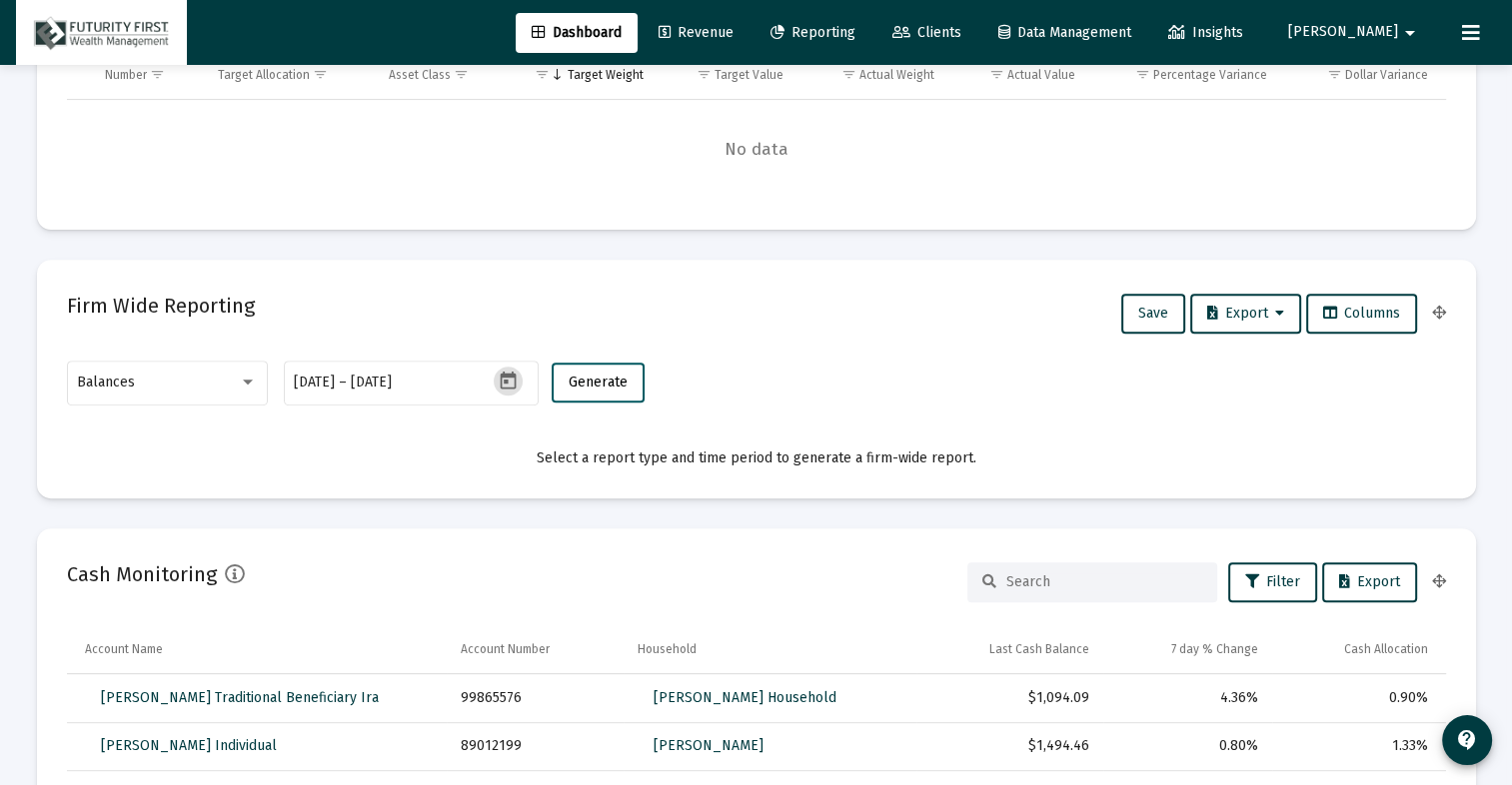 click on "Generate" 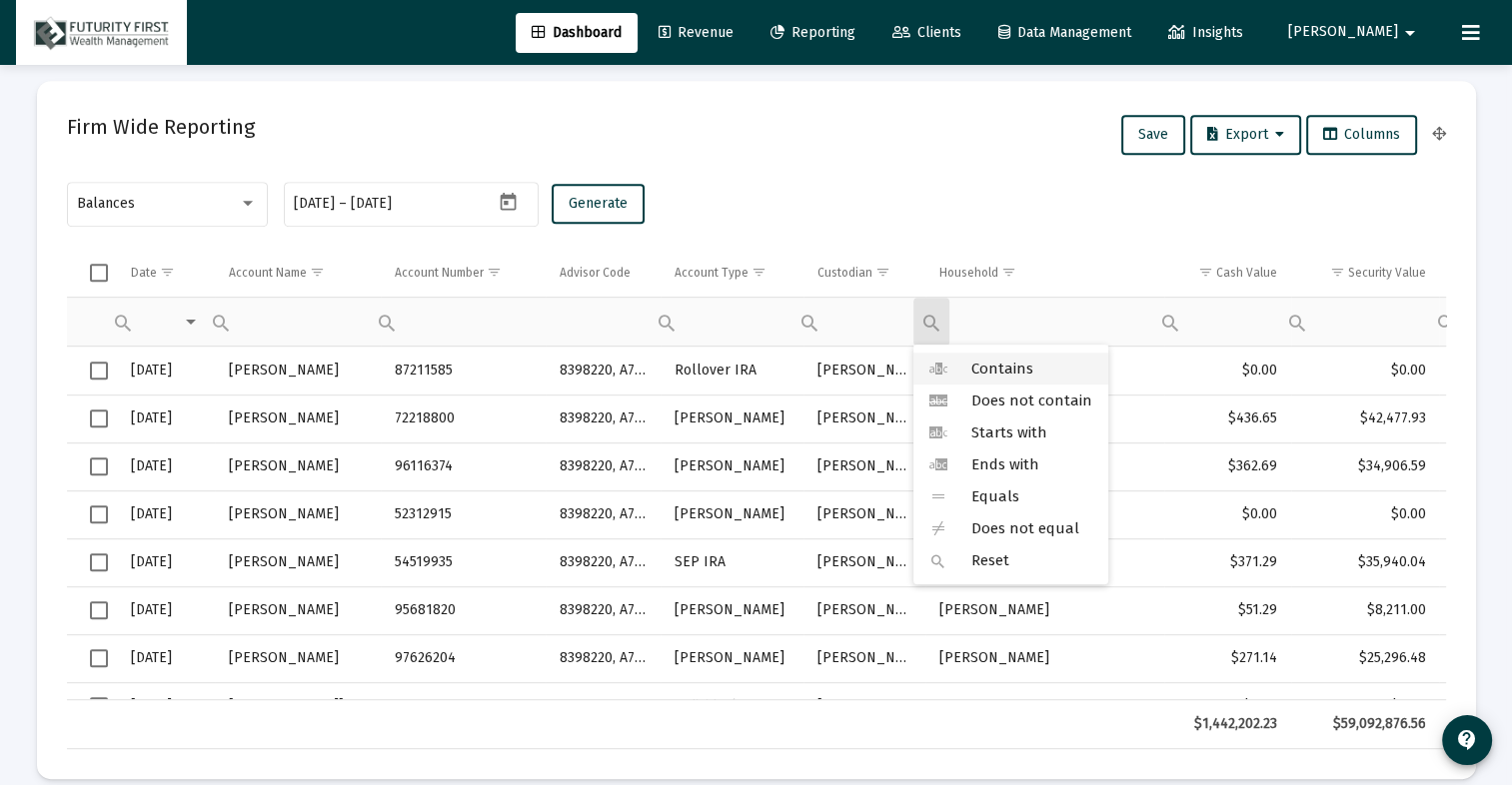scroll, scrollTop: 899, scrollLeft: 0, axis: vertical 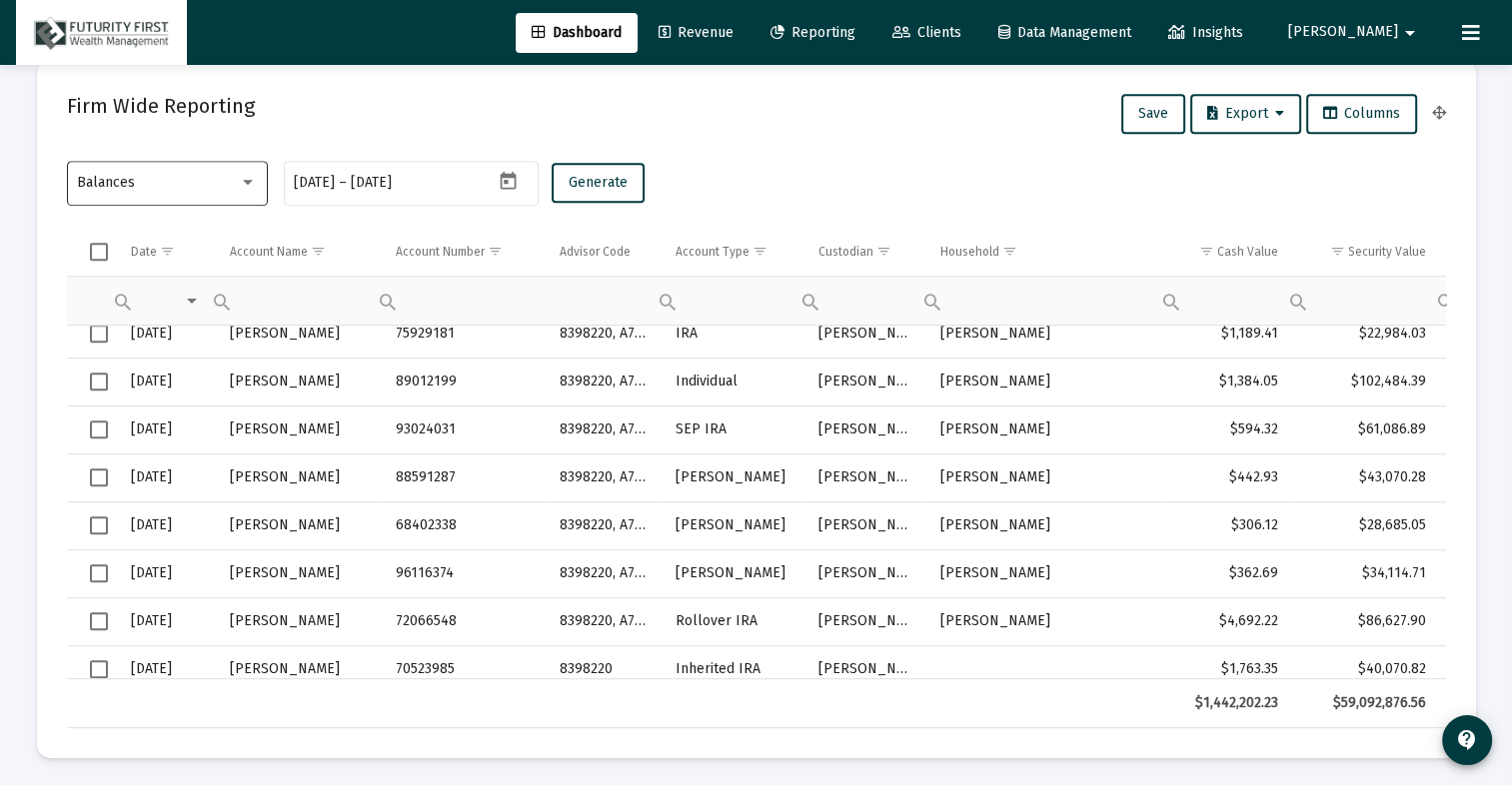 click at bounding box center (248, 182) 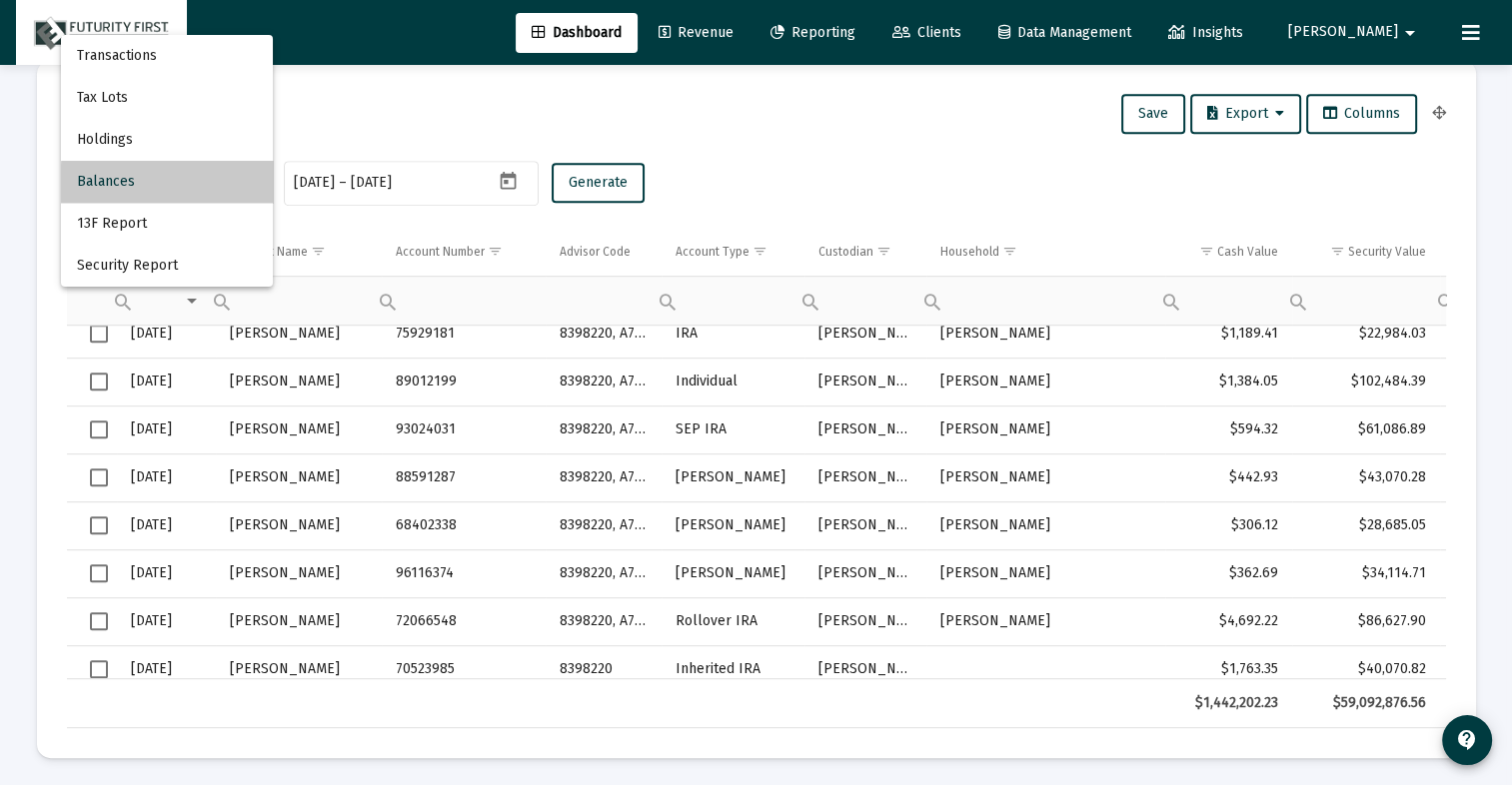 click on "Balances" at bounding box center (167, 182) 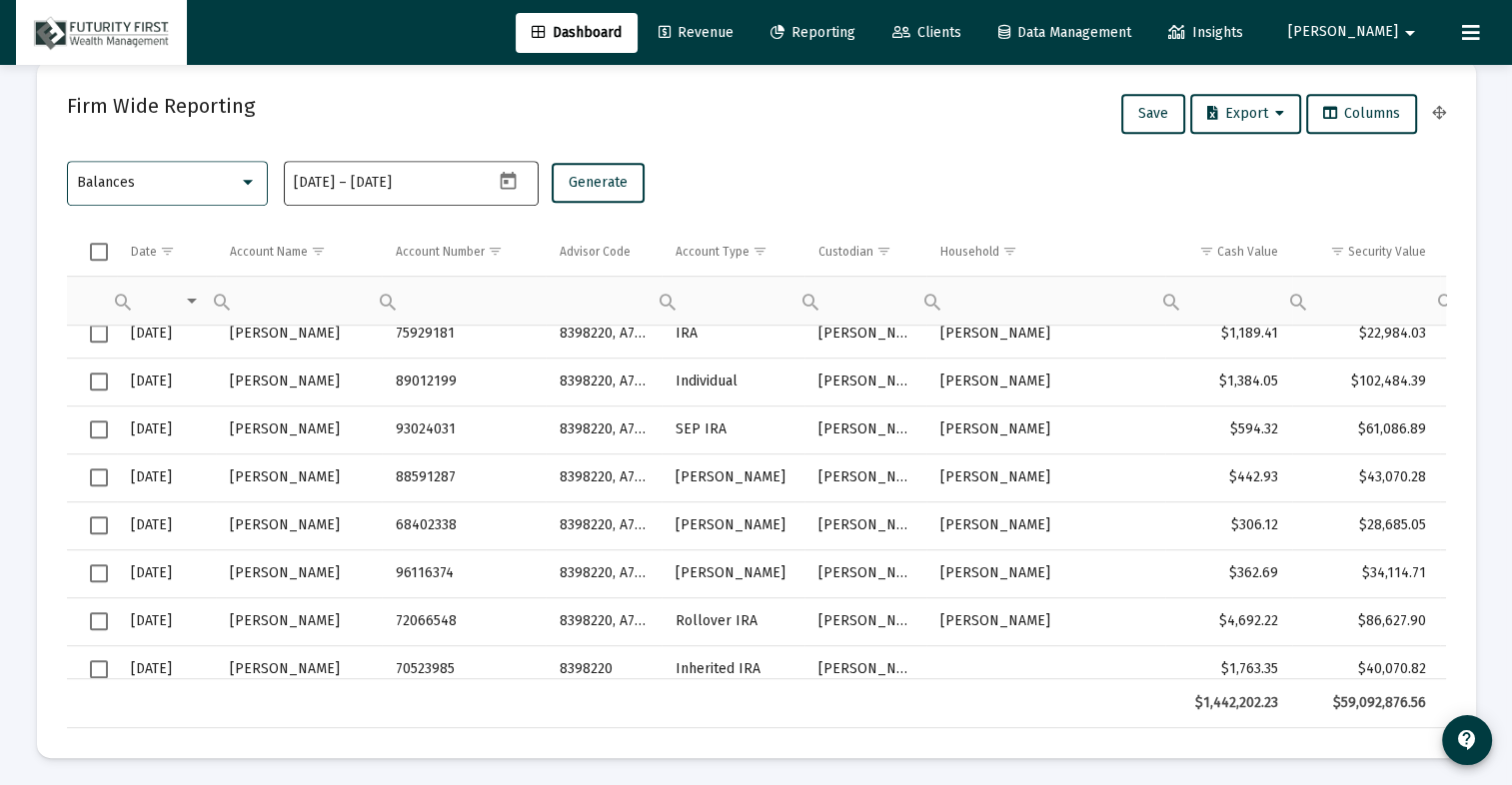 click 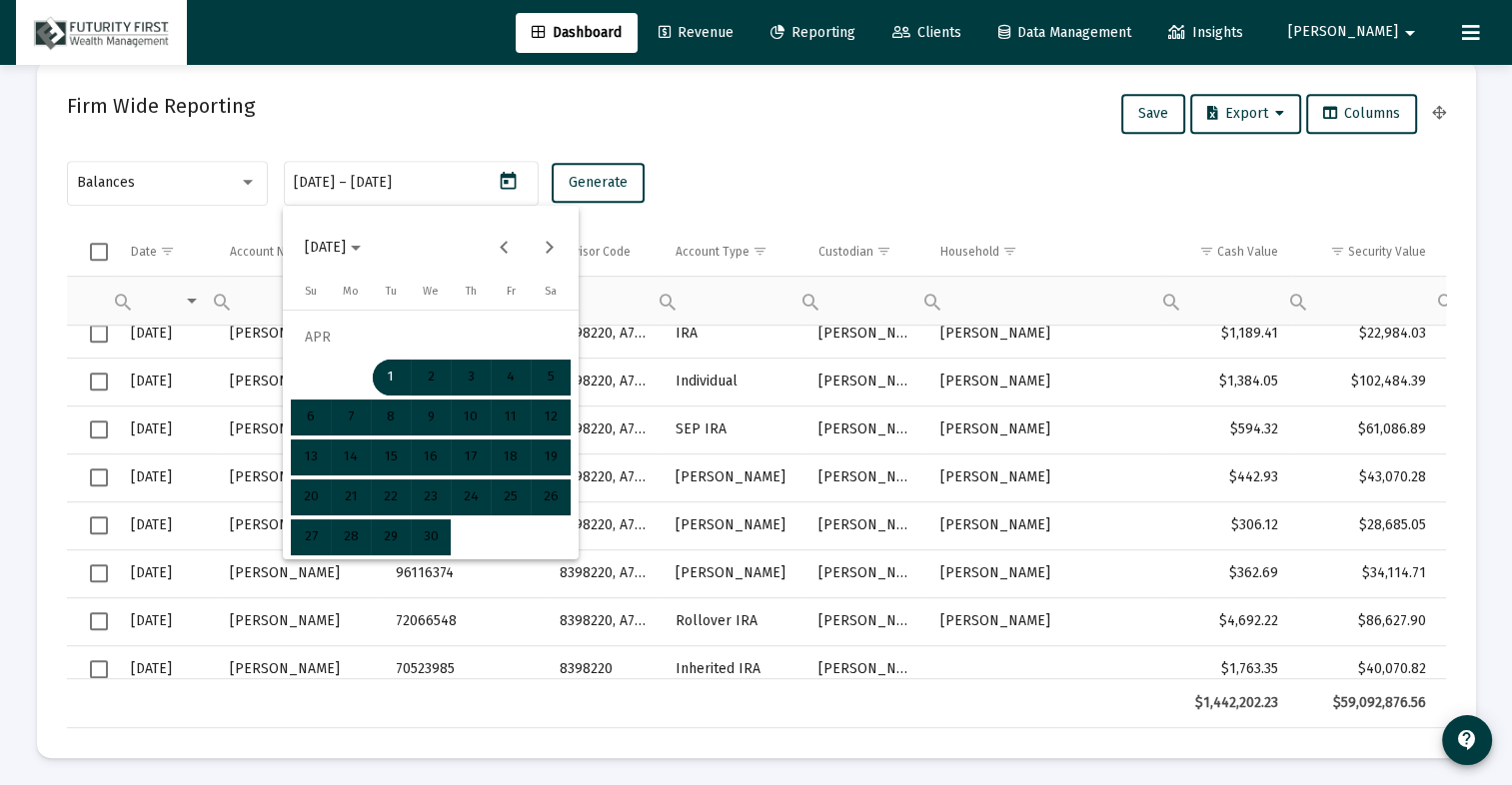 click on "30" at bounding box center (431, 537) 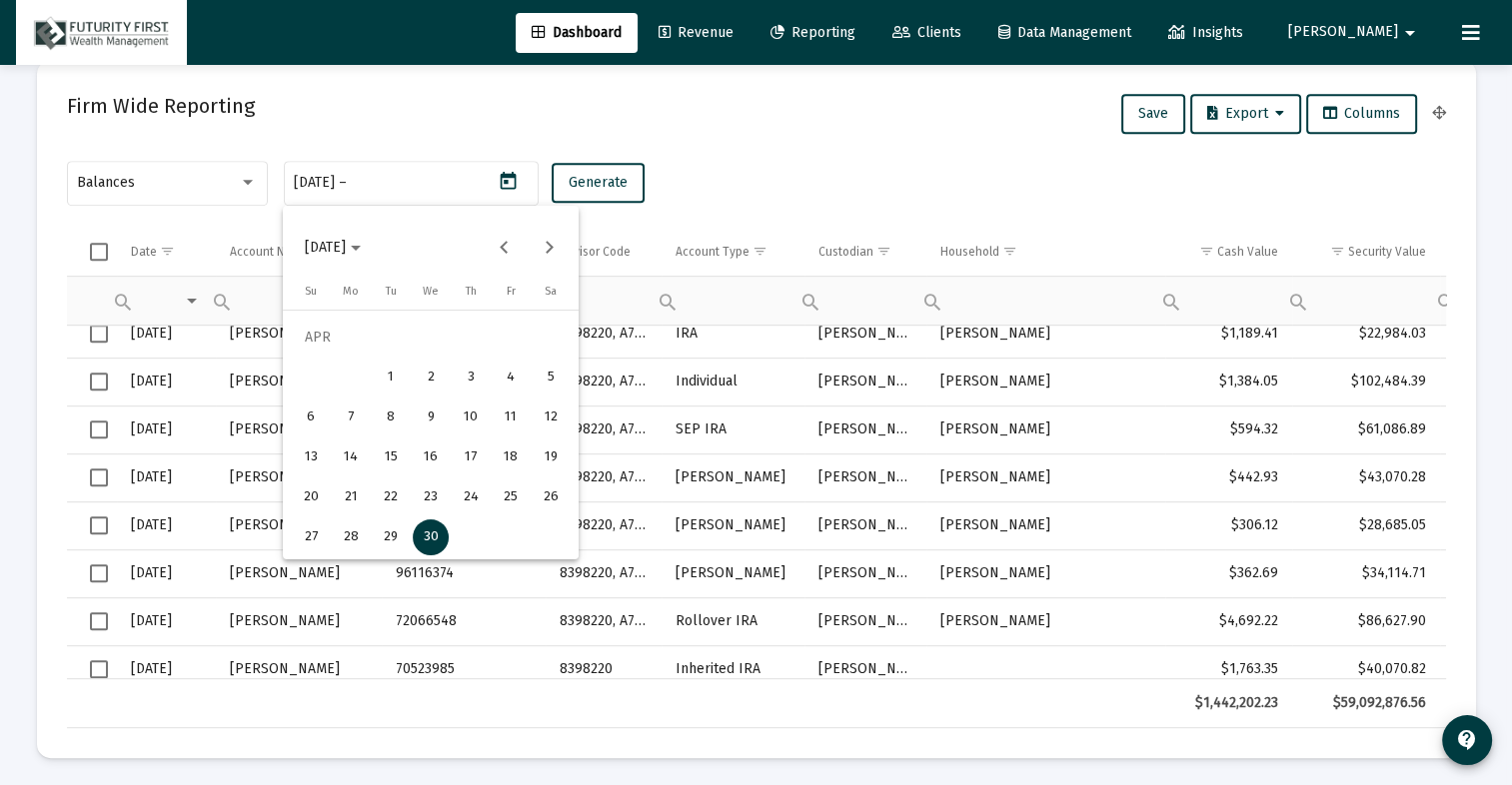 click on "30" at bounding box center (431, 537) 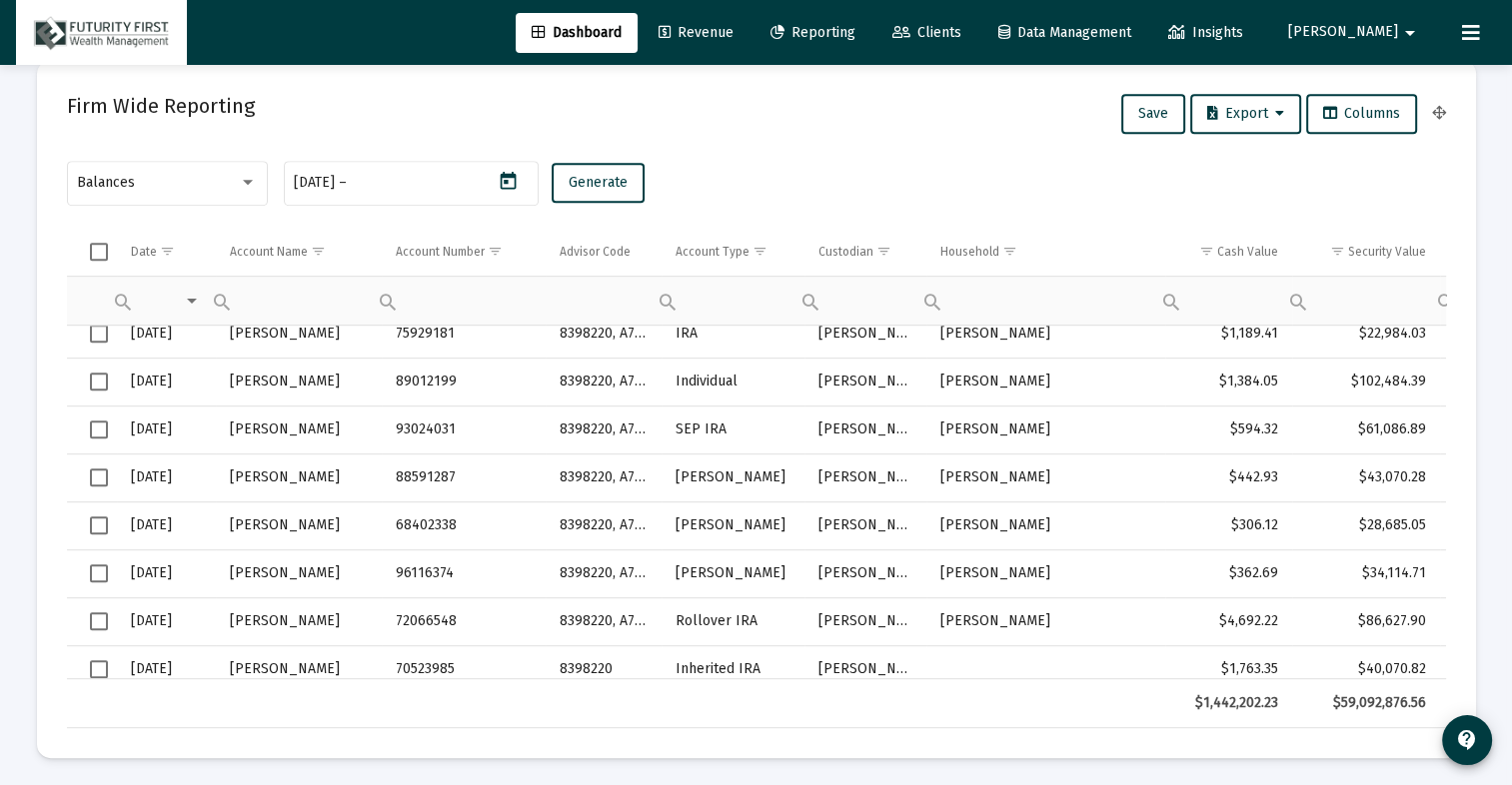 type on "[DATE]" 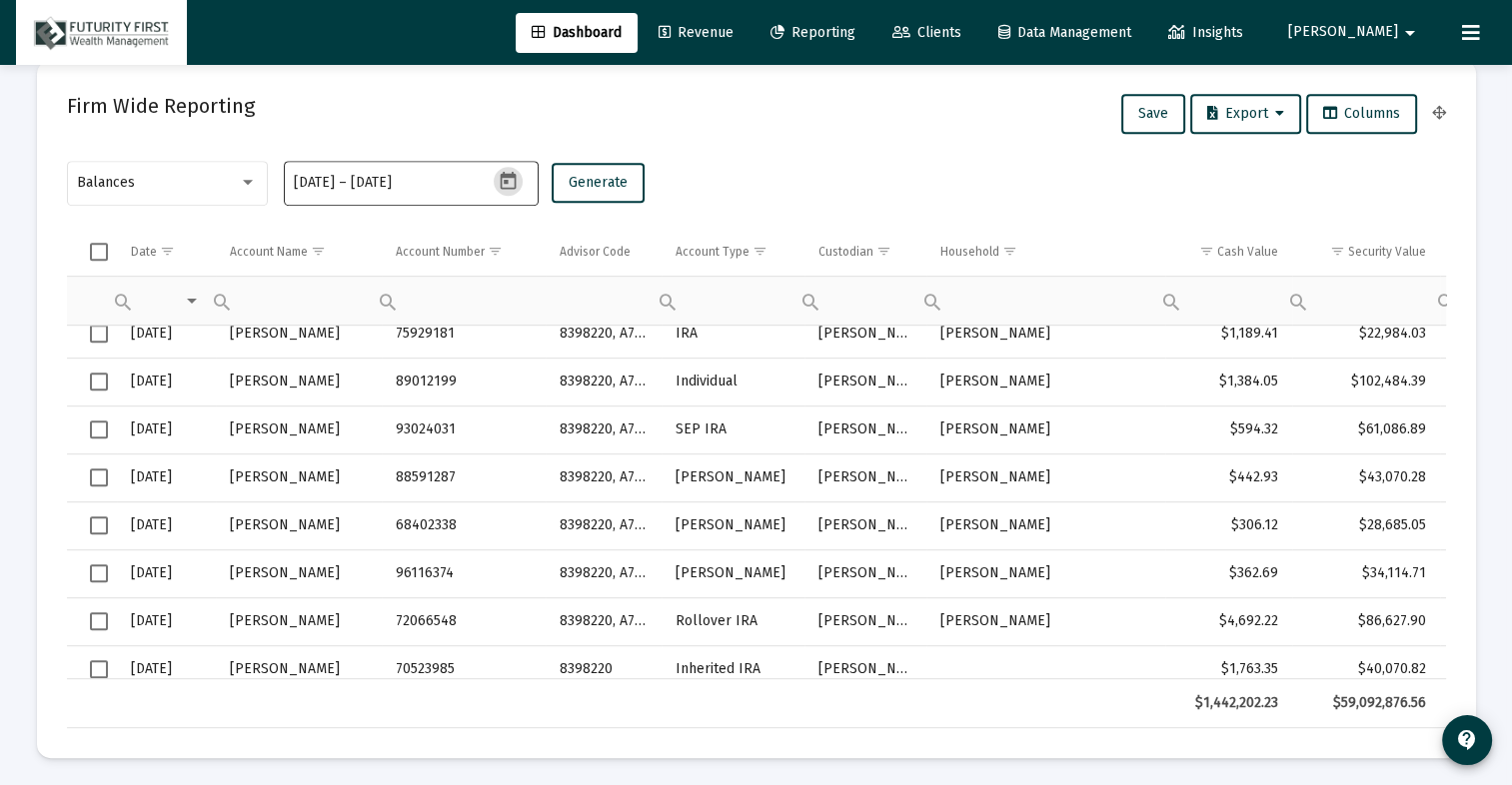 click 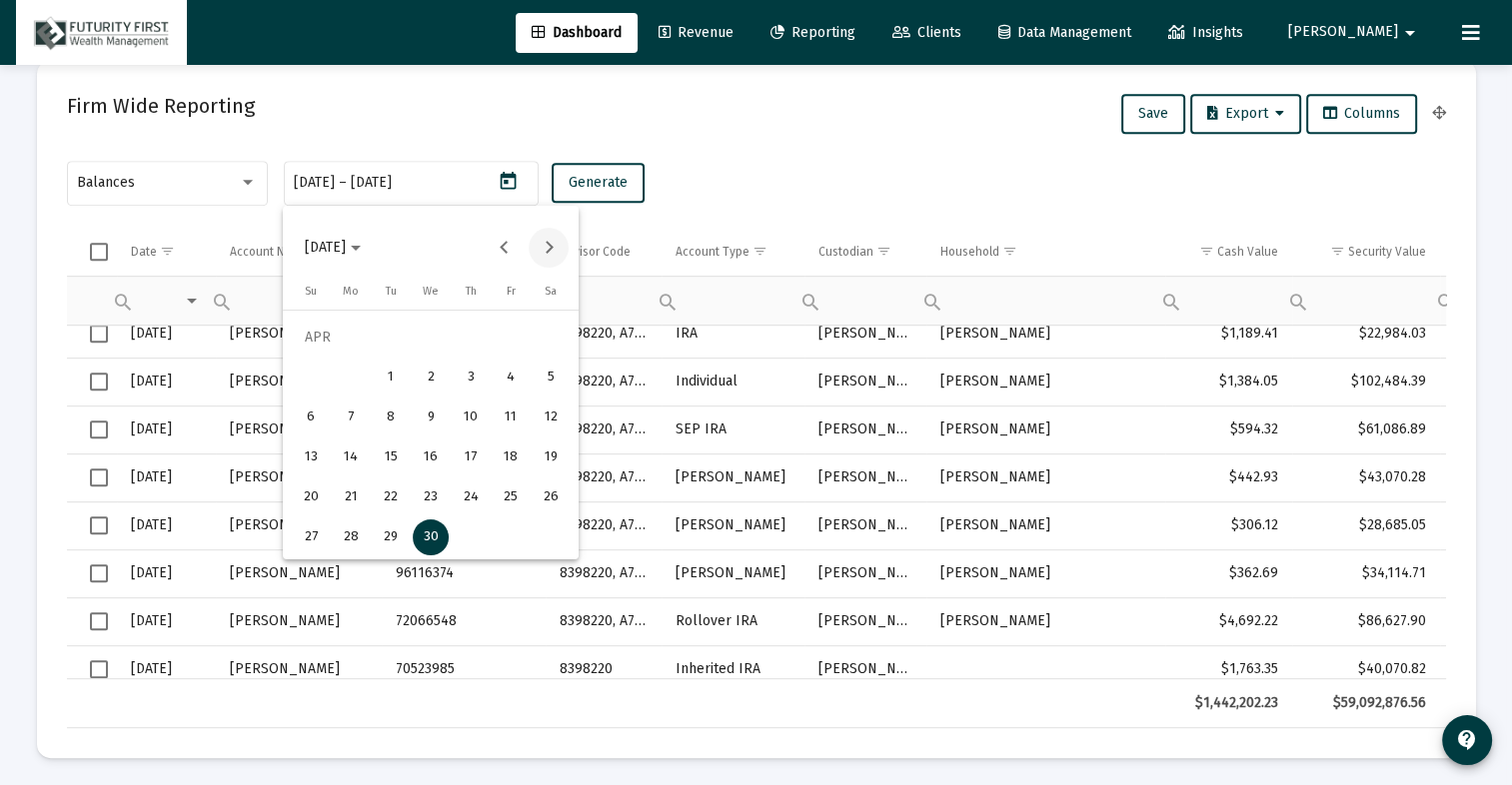 click at bounding box center [549, 248] 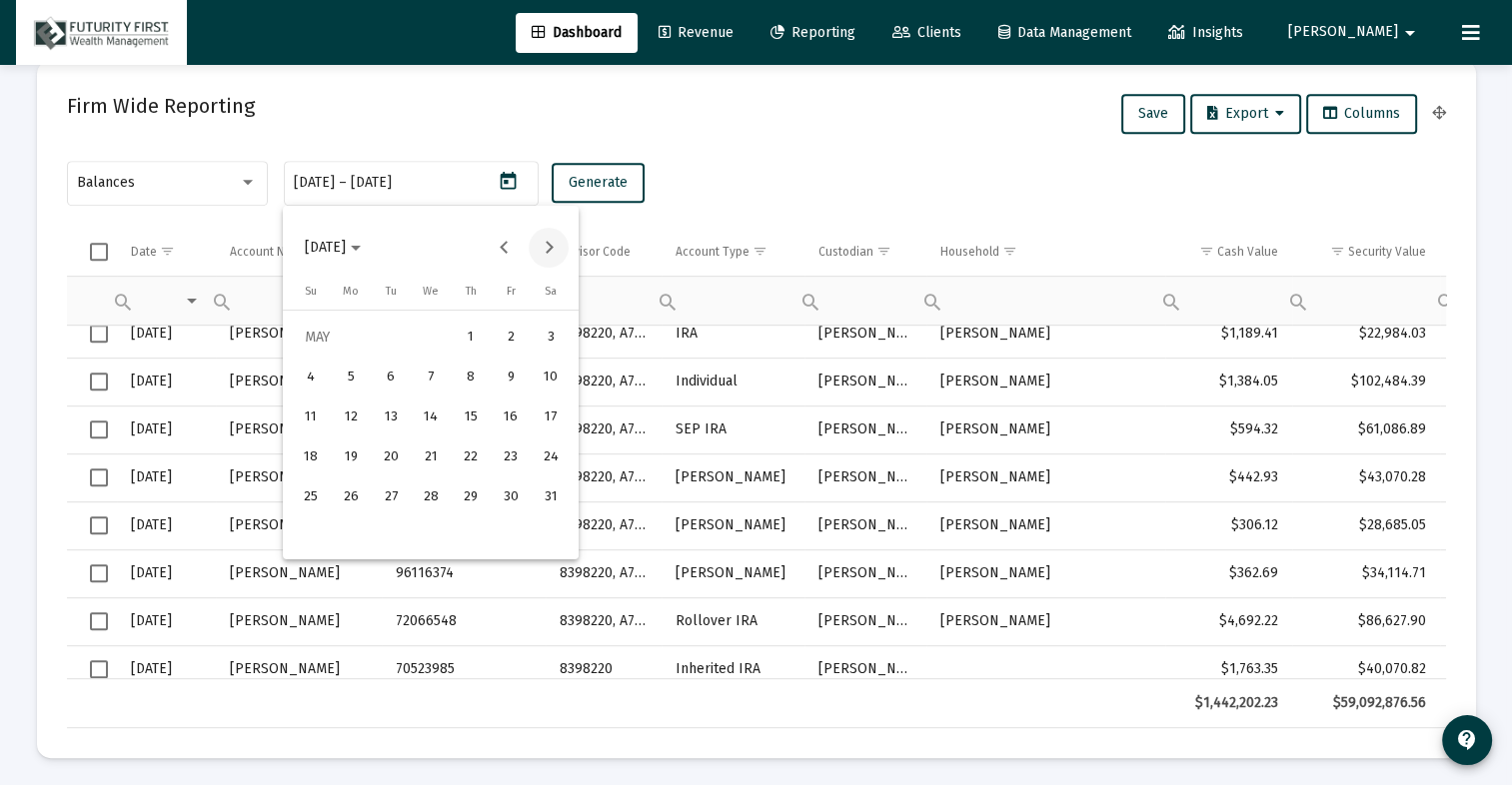 click at bounding box center (549, 248) 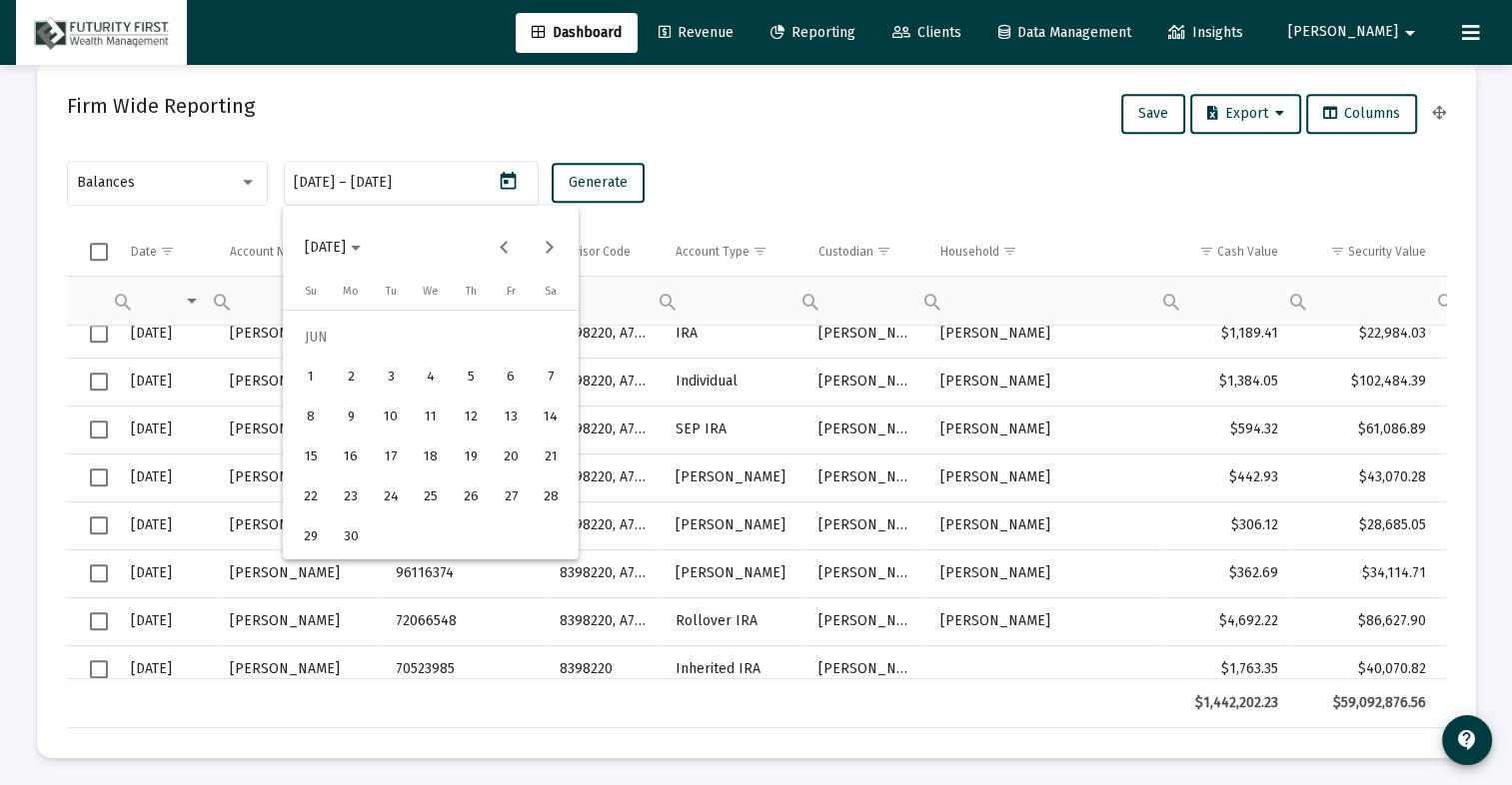 click on "30" at bounding box center (351, 537) 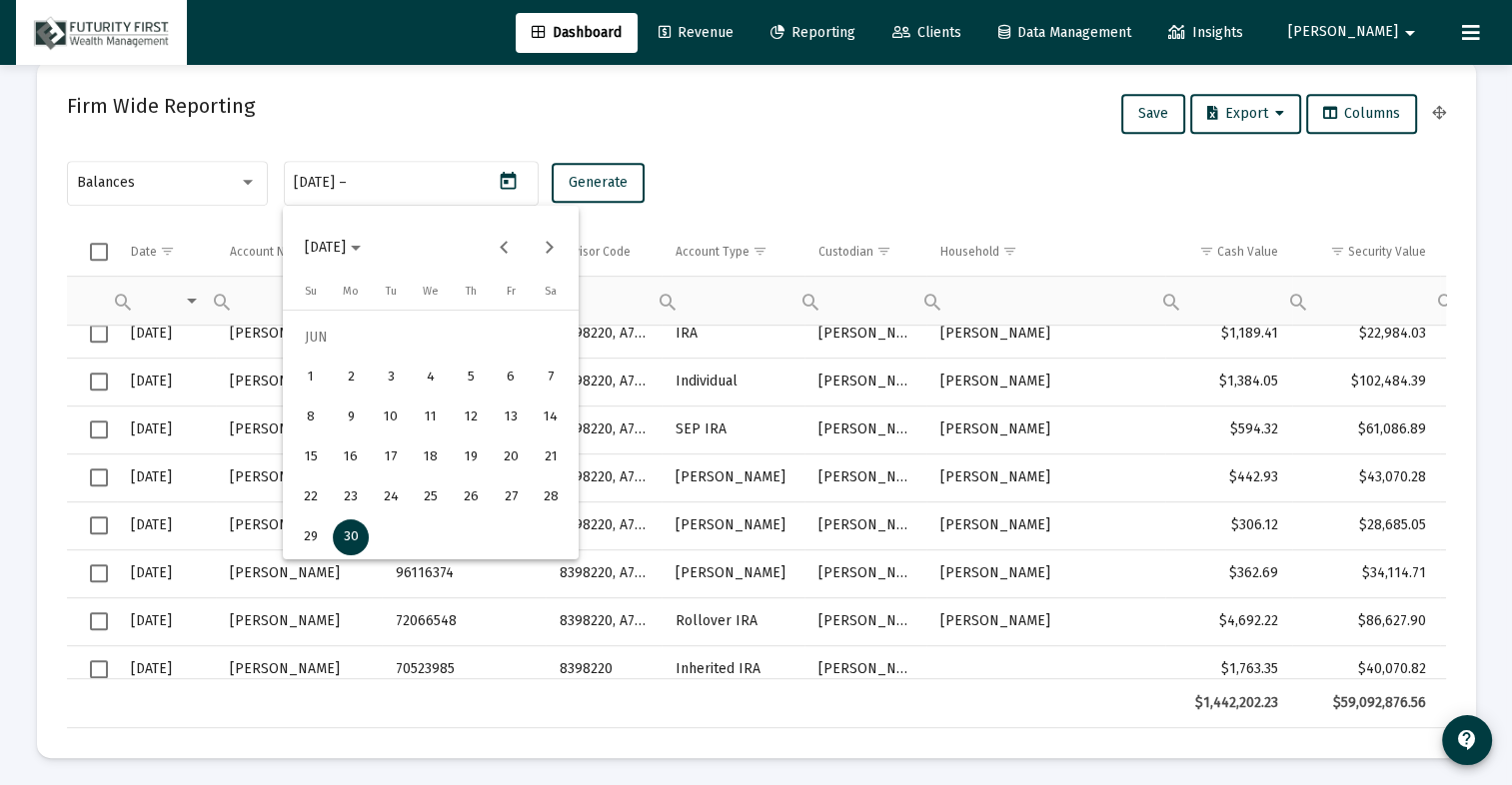 click on "30" at bounding box center [351, 537] 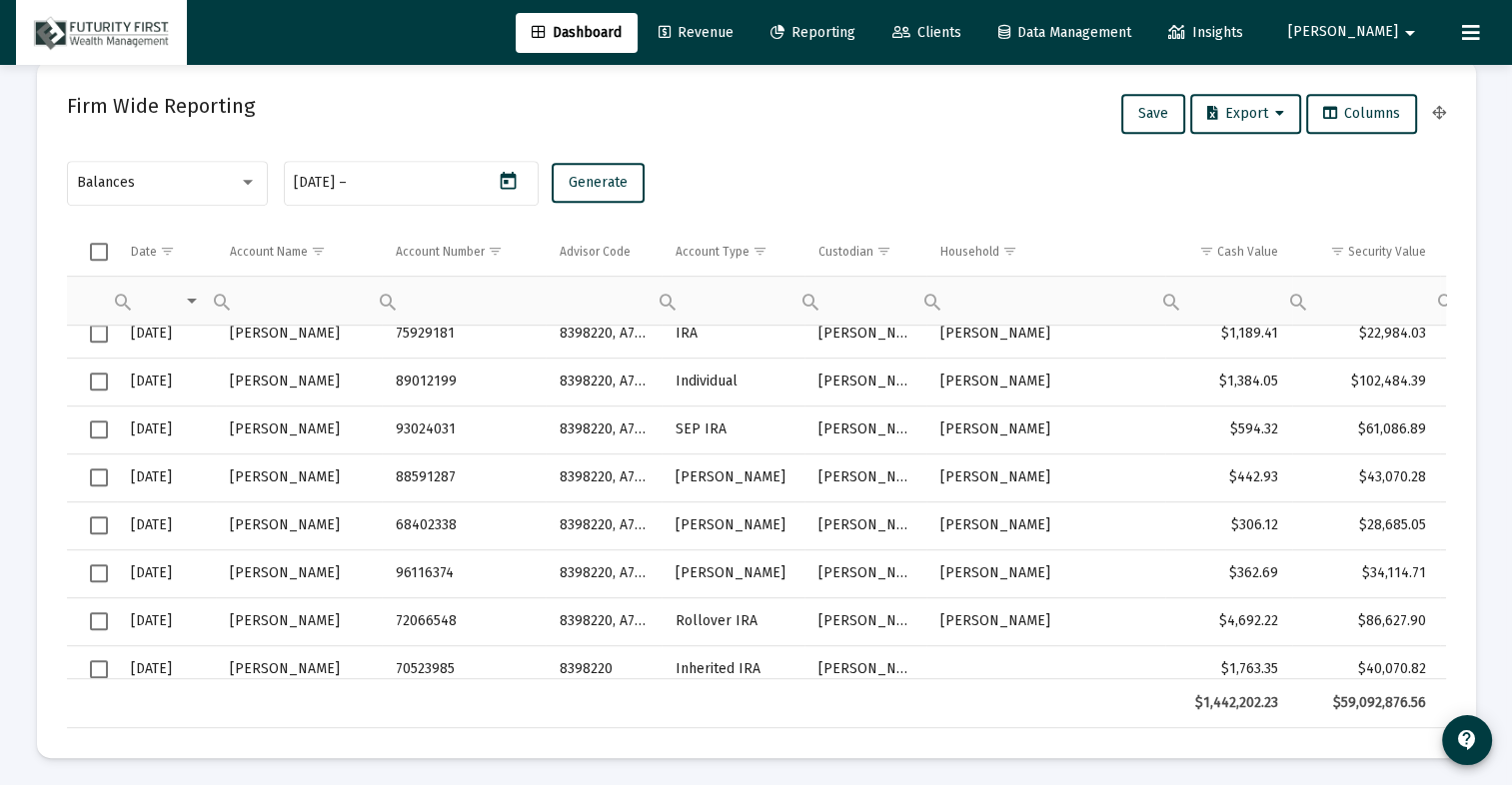 type on "[DATE]" 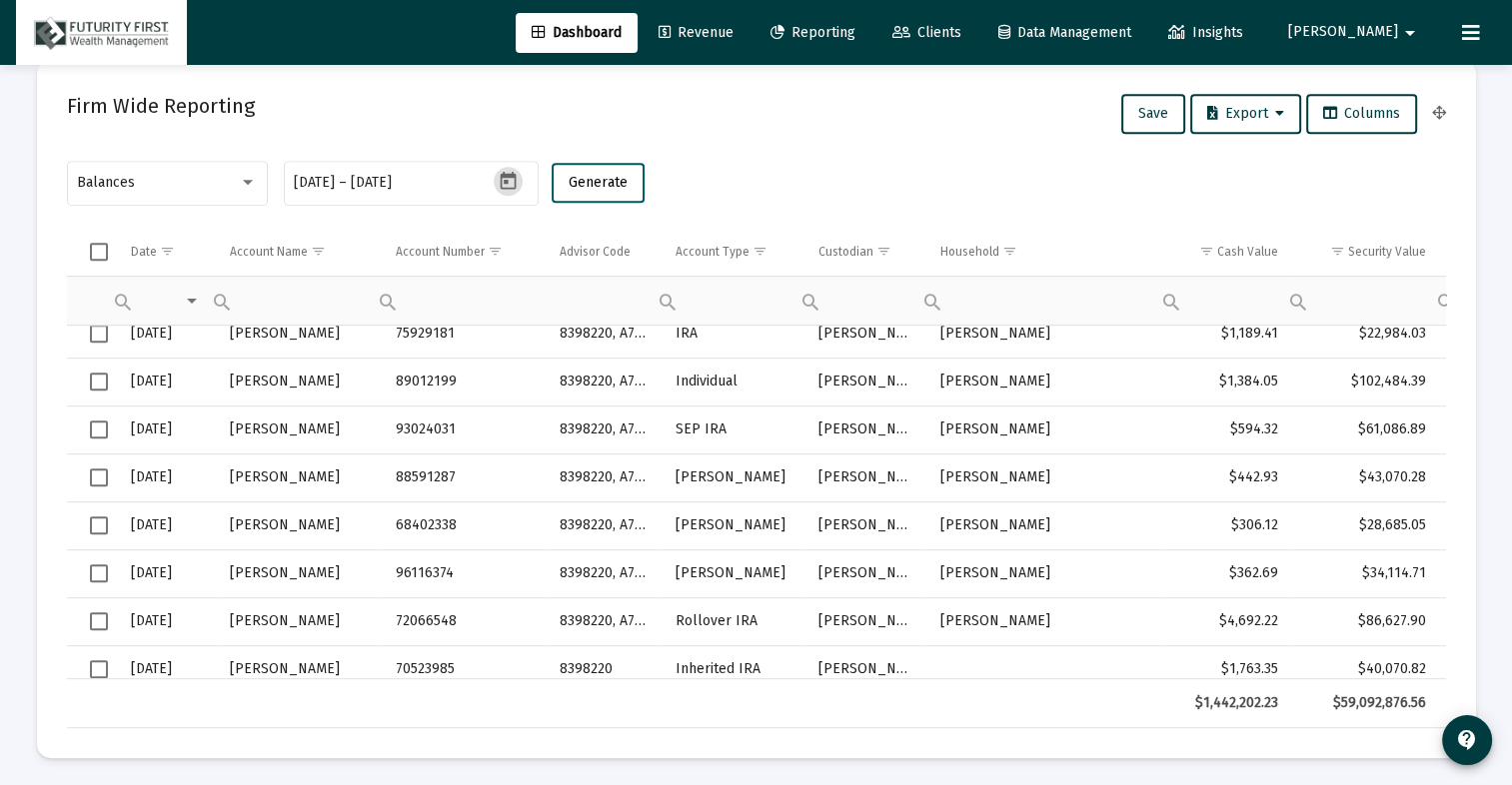 click on "Generate" 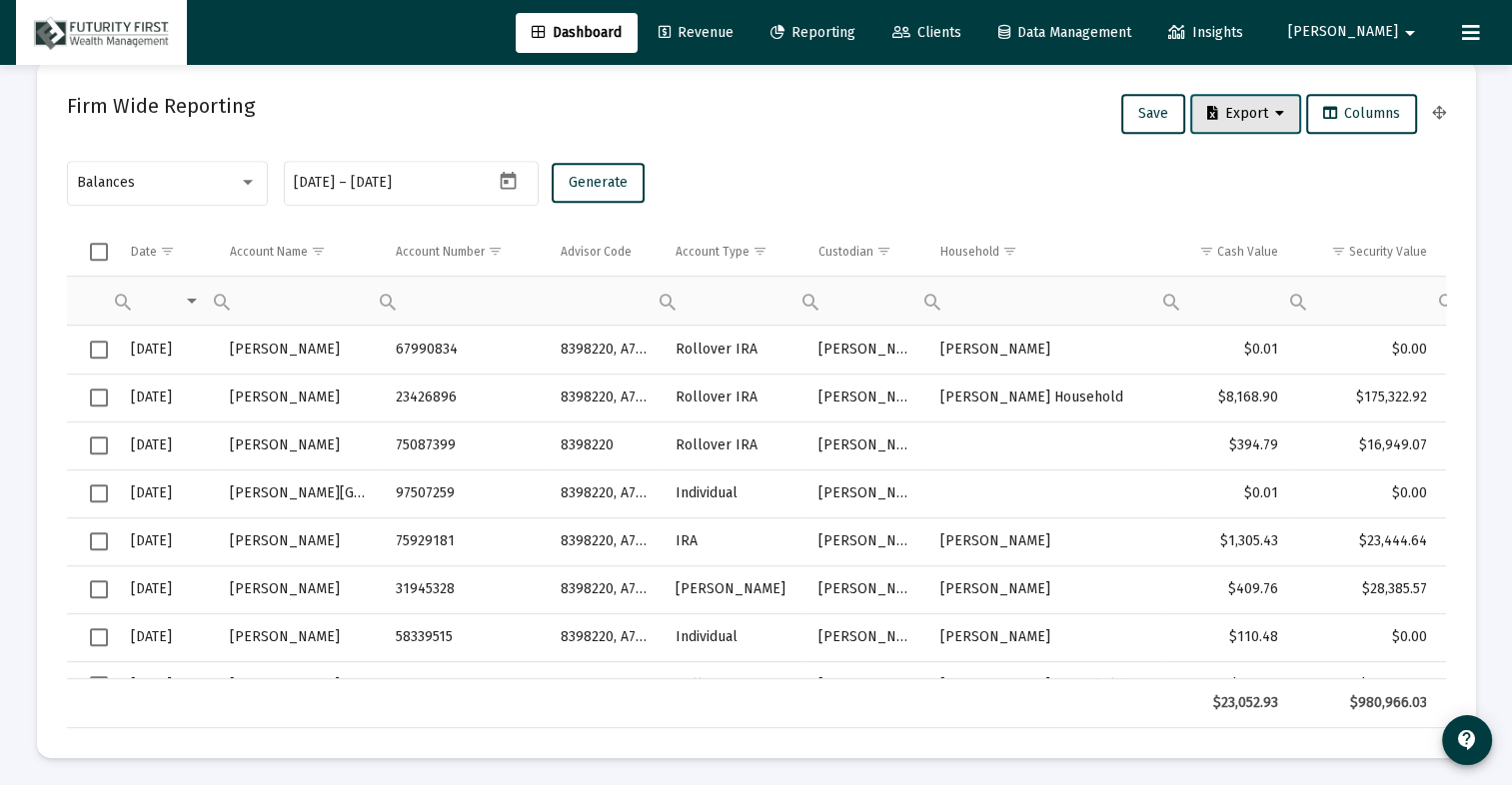 click on "Export" 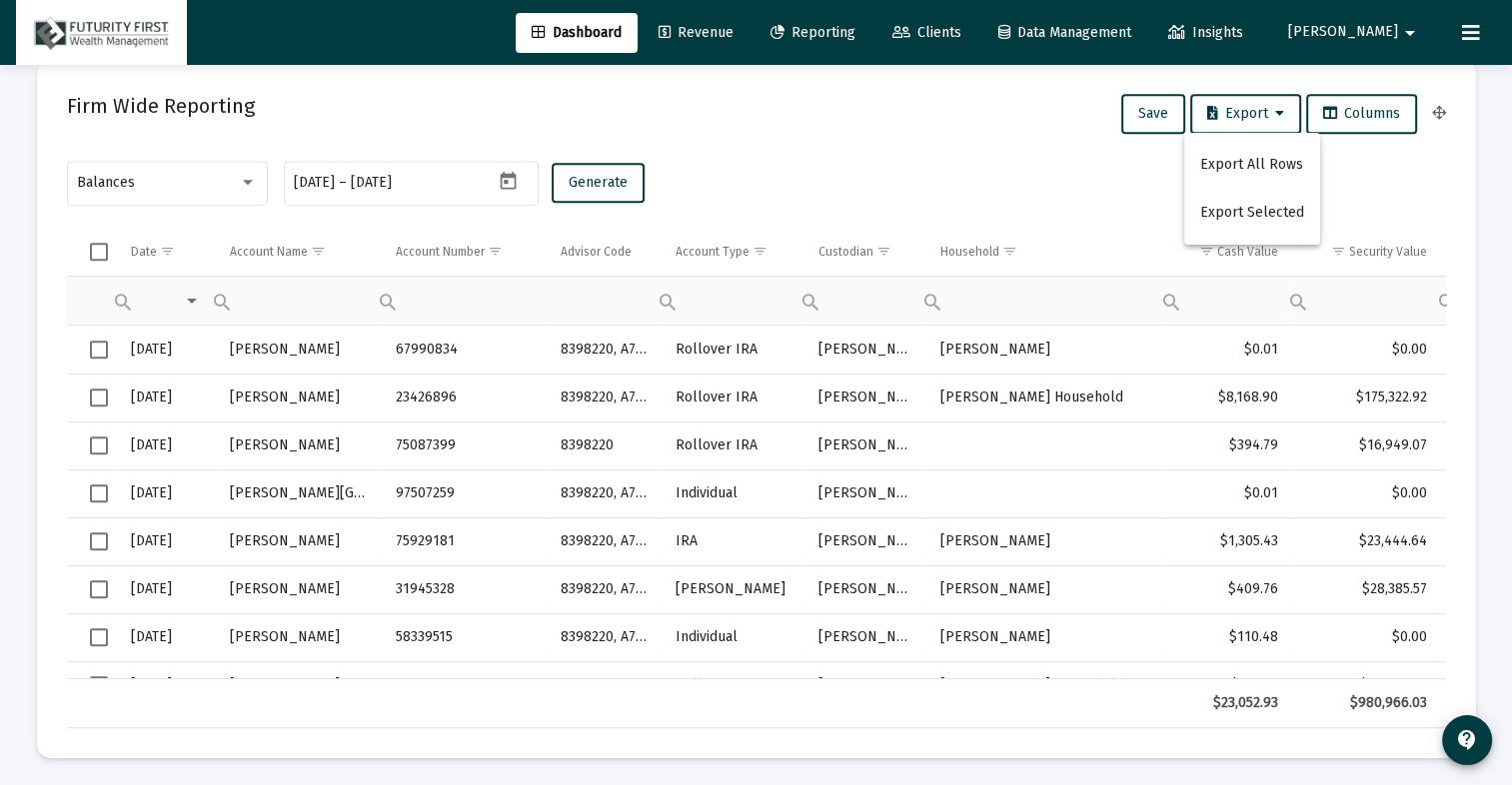 click at bounding box center (756, 392) 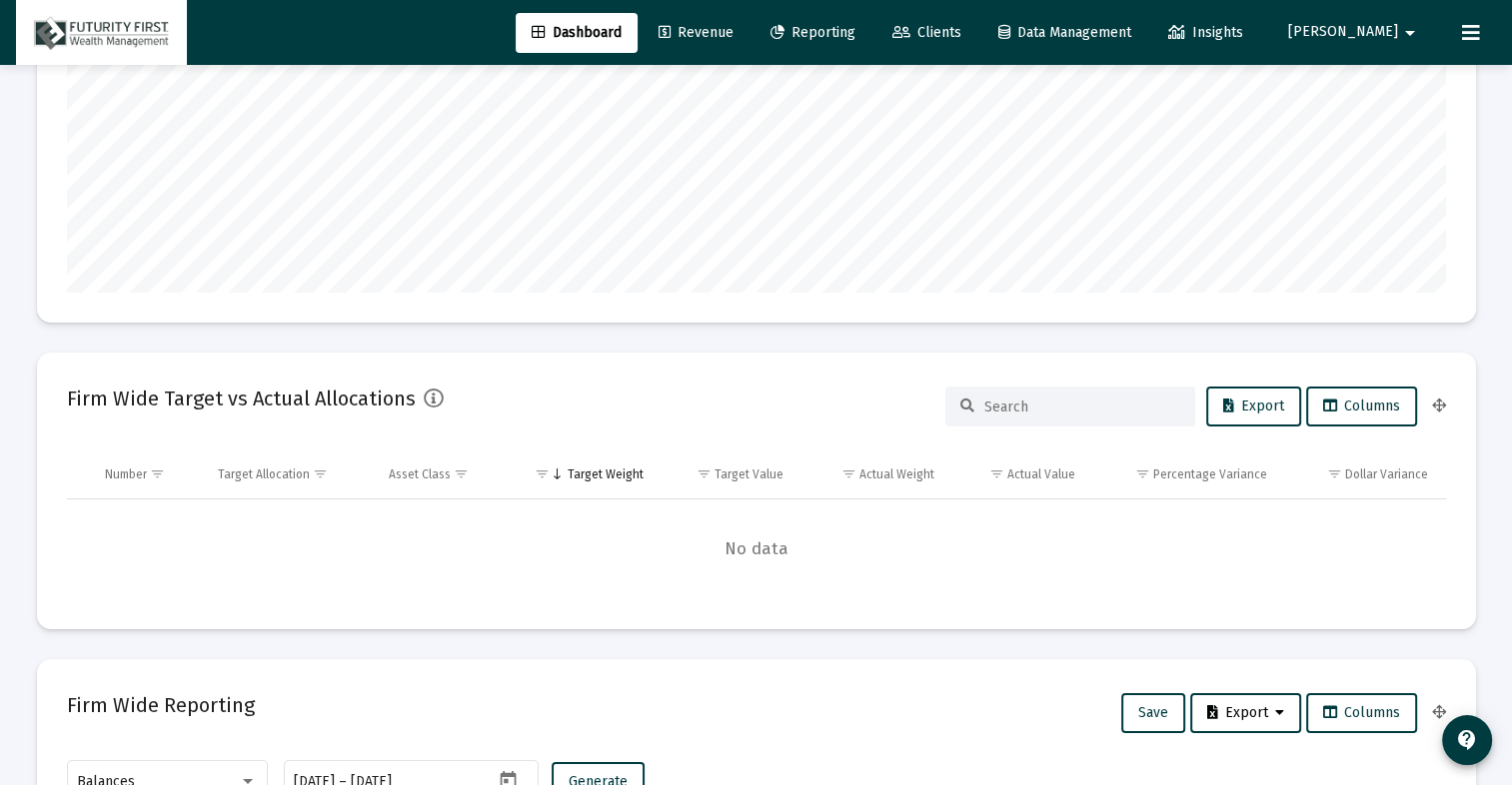 scroll, scrollTop: 0, scrollLeft: 0, axis: both 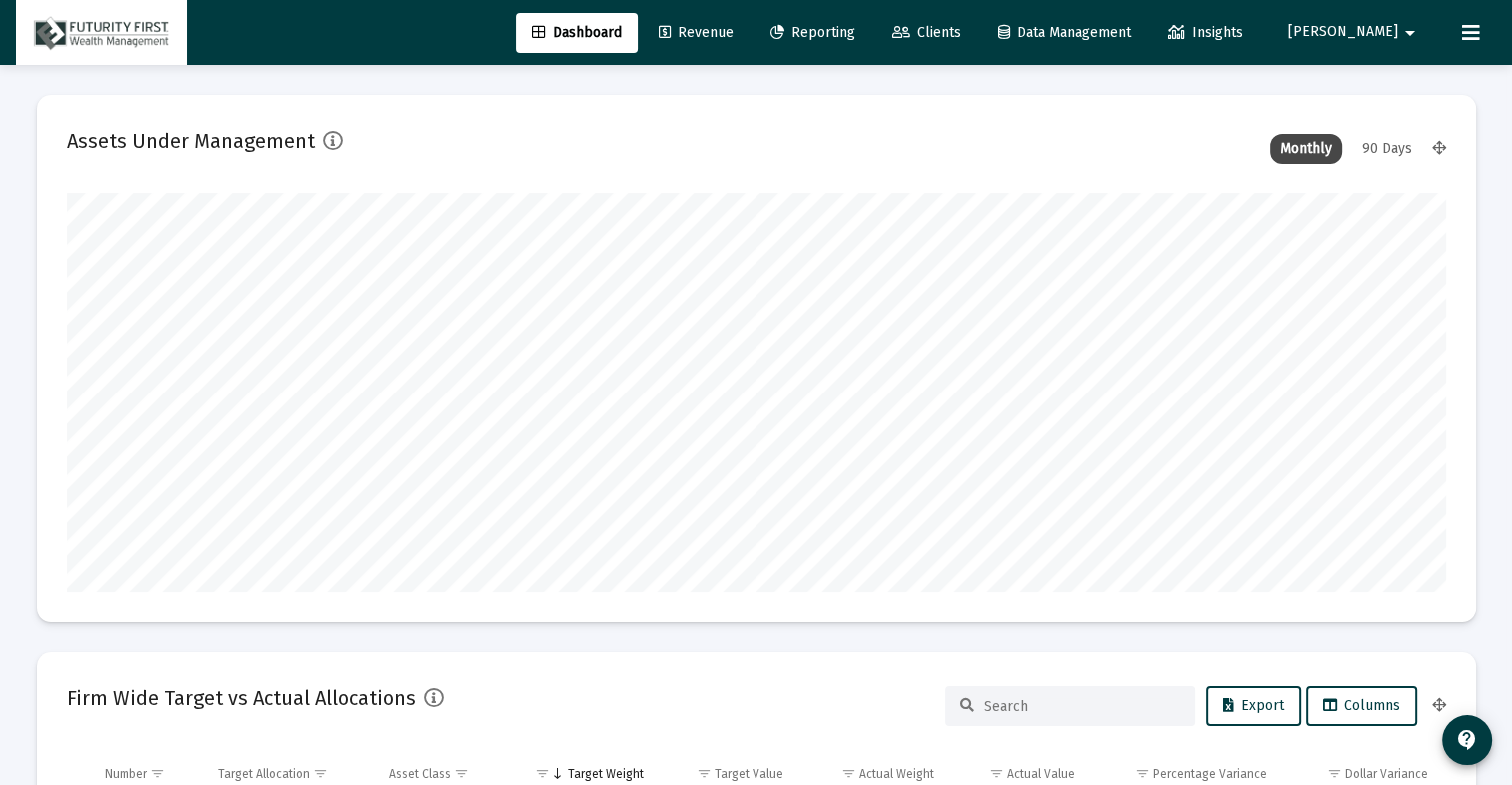 click on "Reporting" 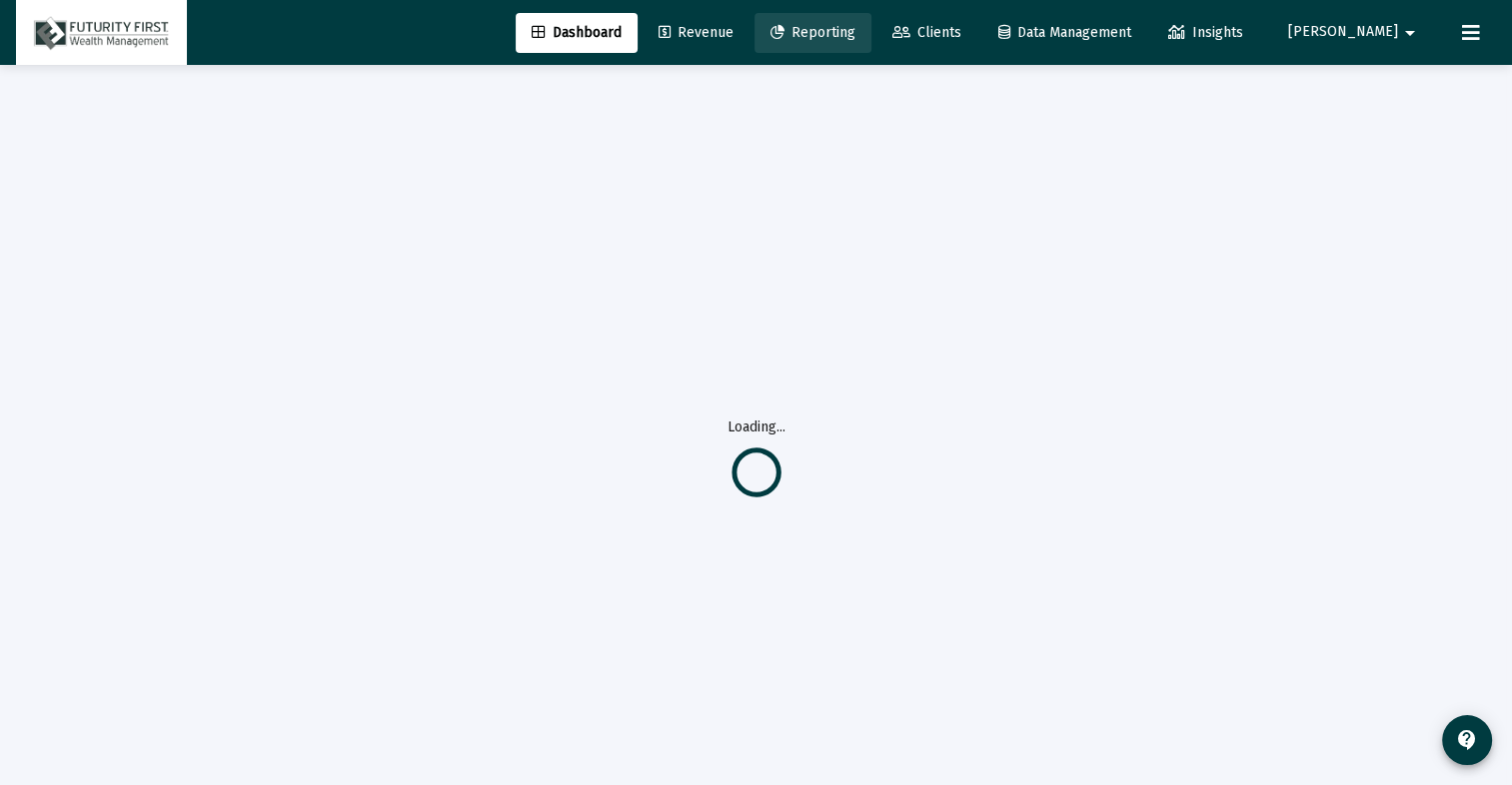 select on "View 6 months" 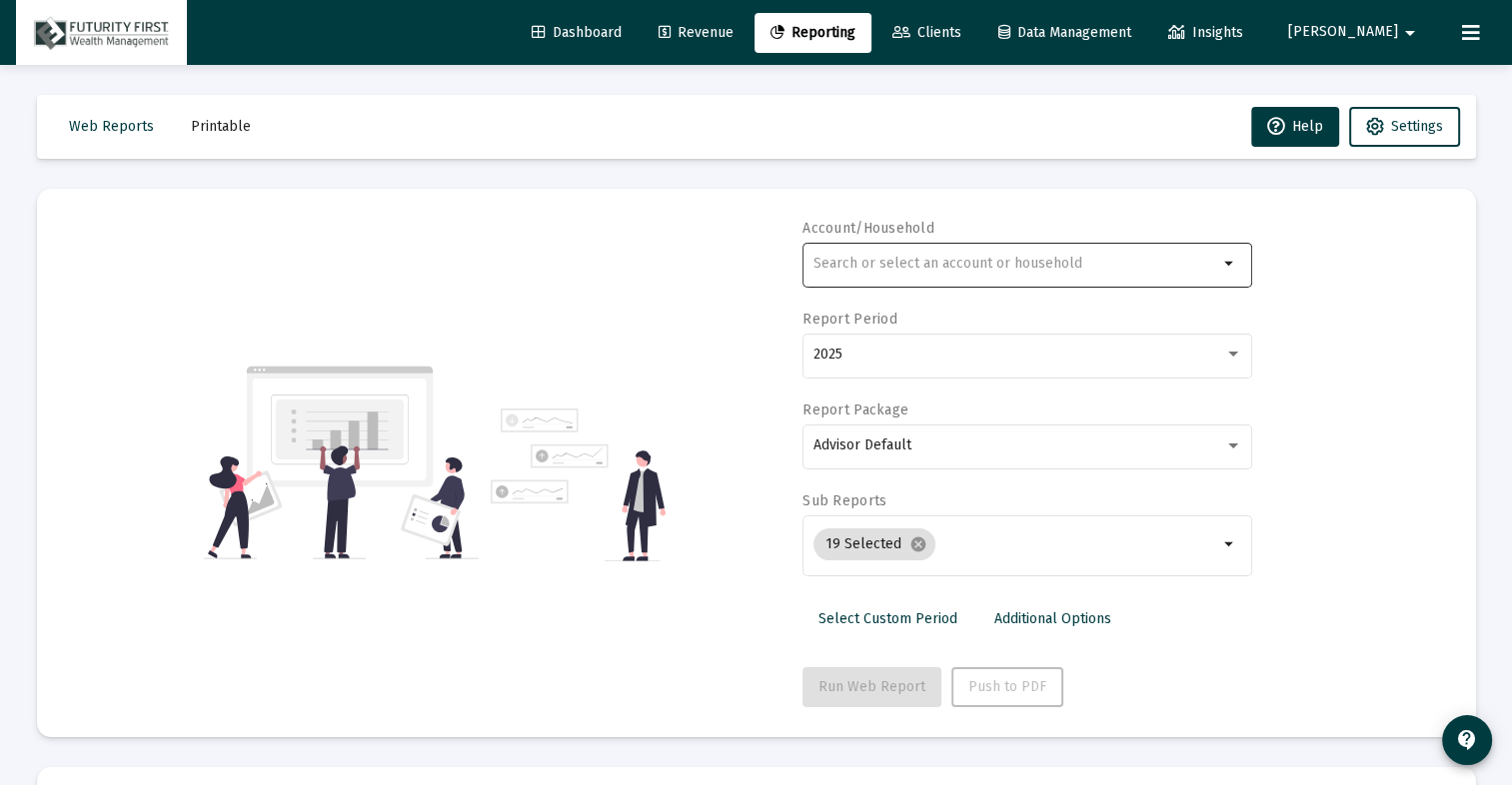 click at bounding box center (1015, 264) 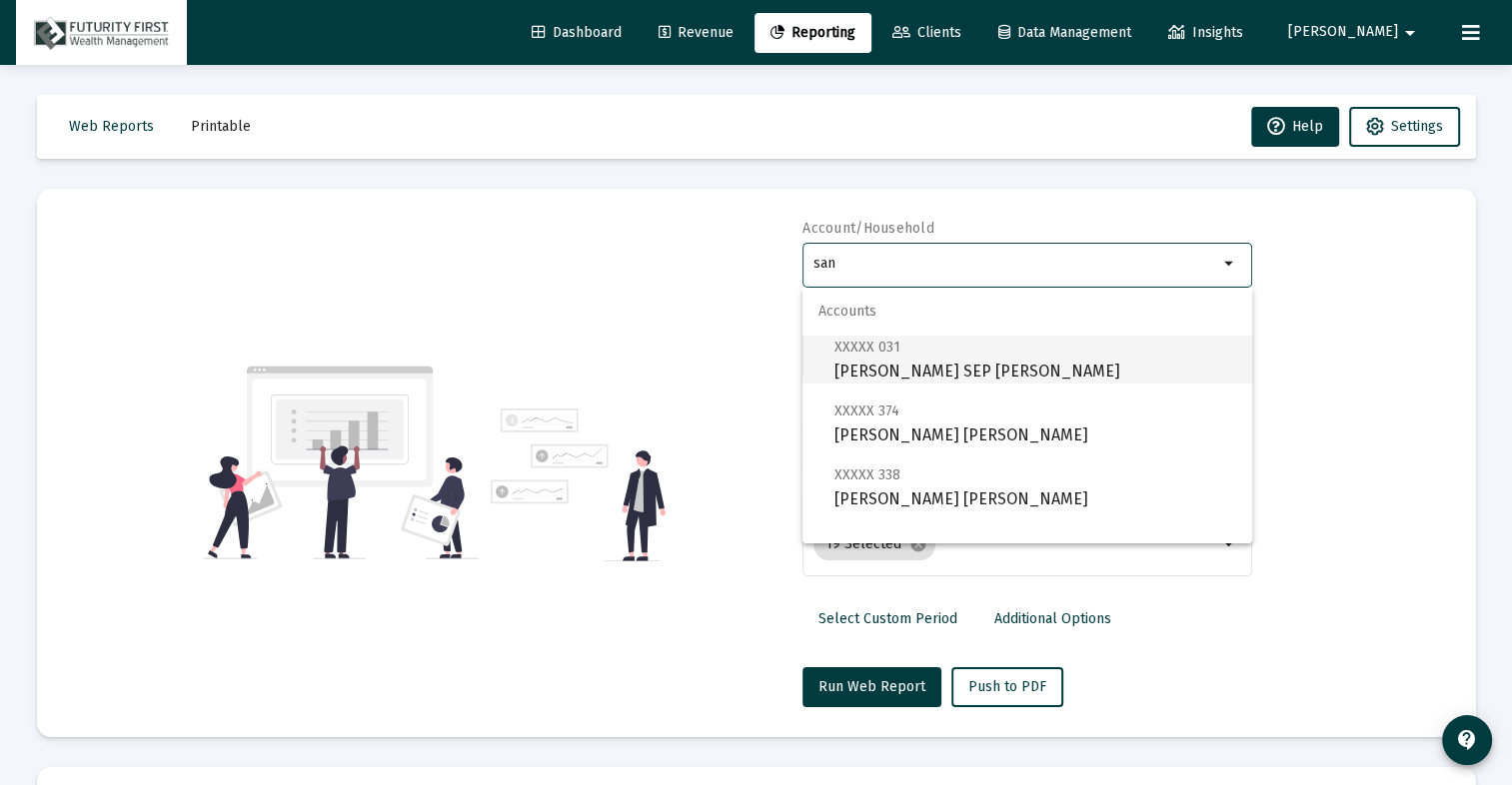 click on "XXXXX 031  [PERSON_NAME] SEP [PERSON_NAME]" at bounding box center (1035, 359) 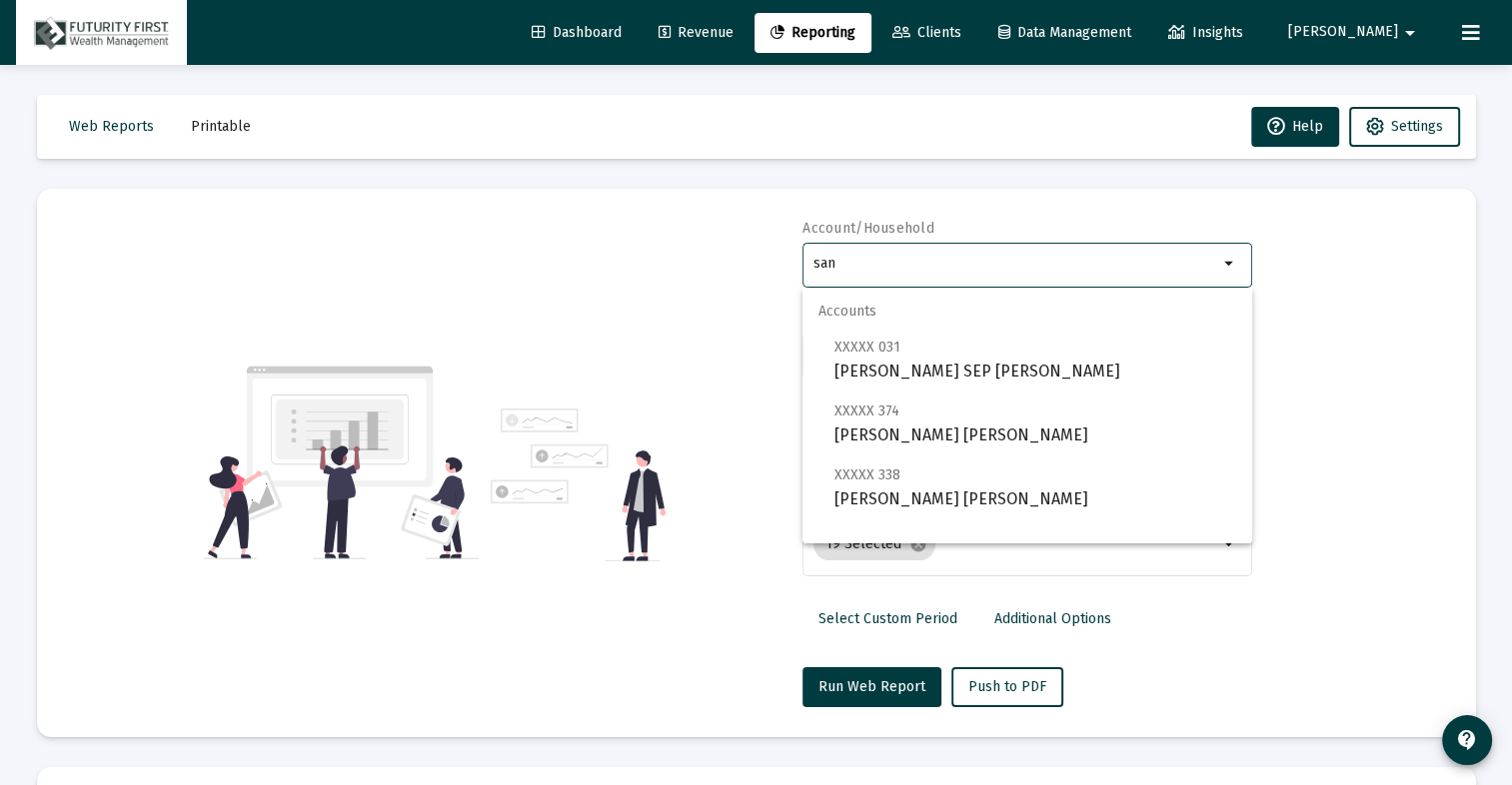 type on "[PERSON_NAME] SEP [PERSON_NAME]" 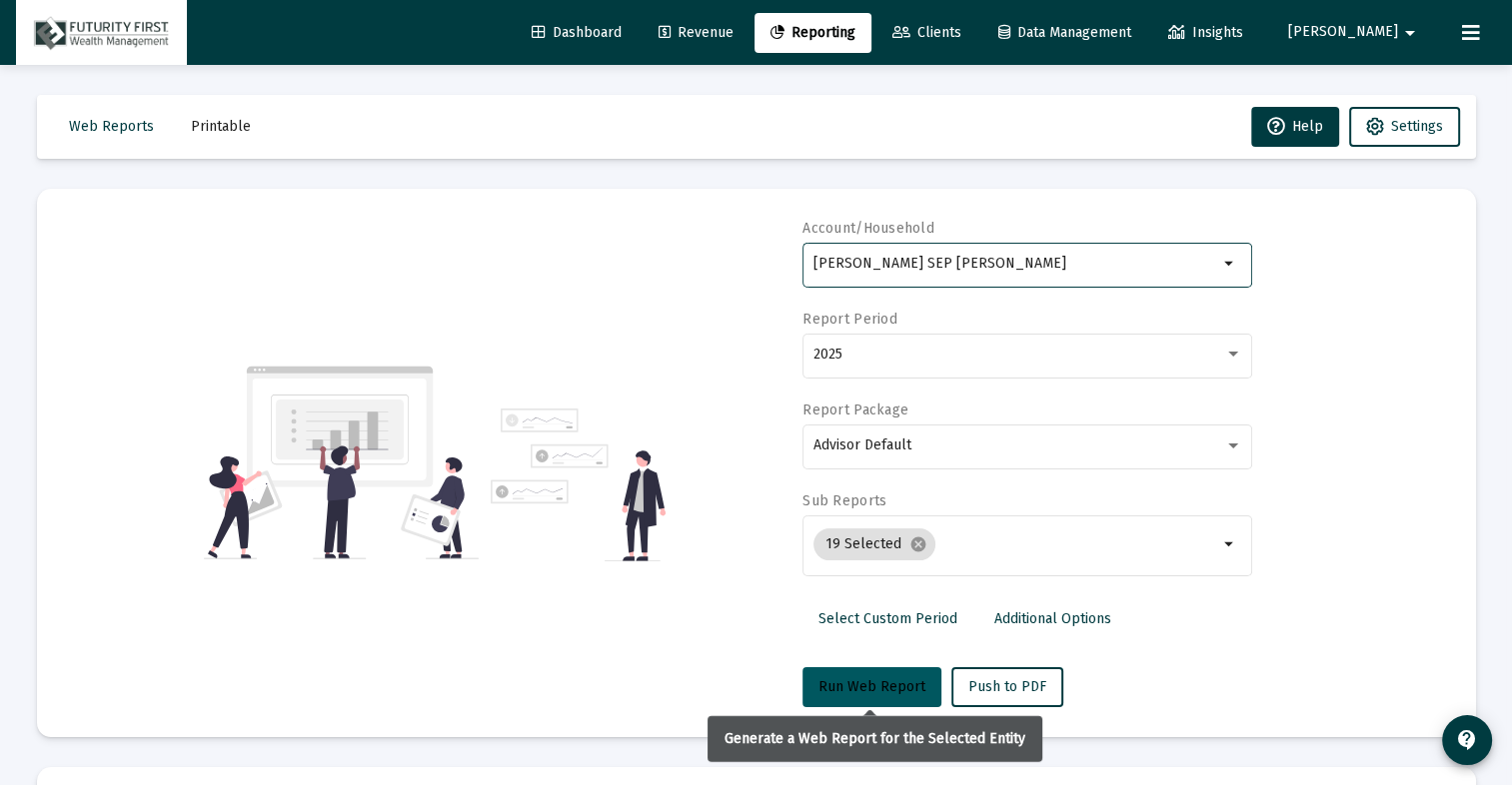 click on "Run Web Report" 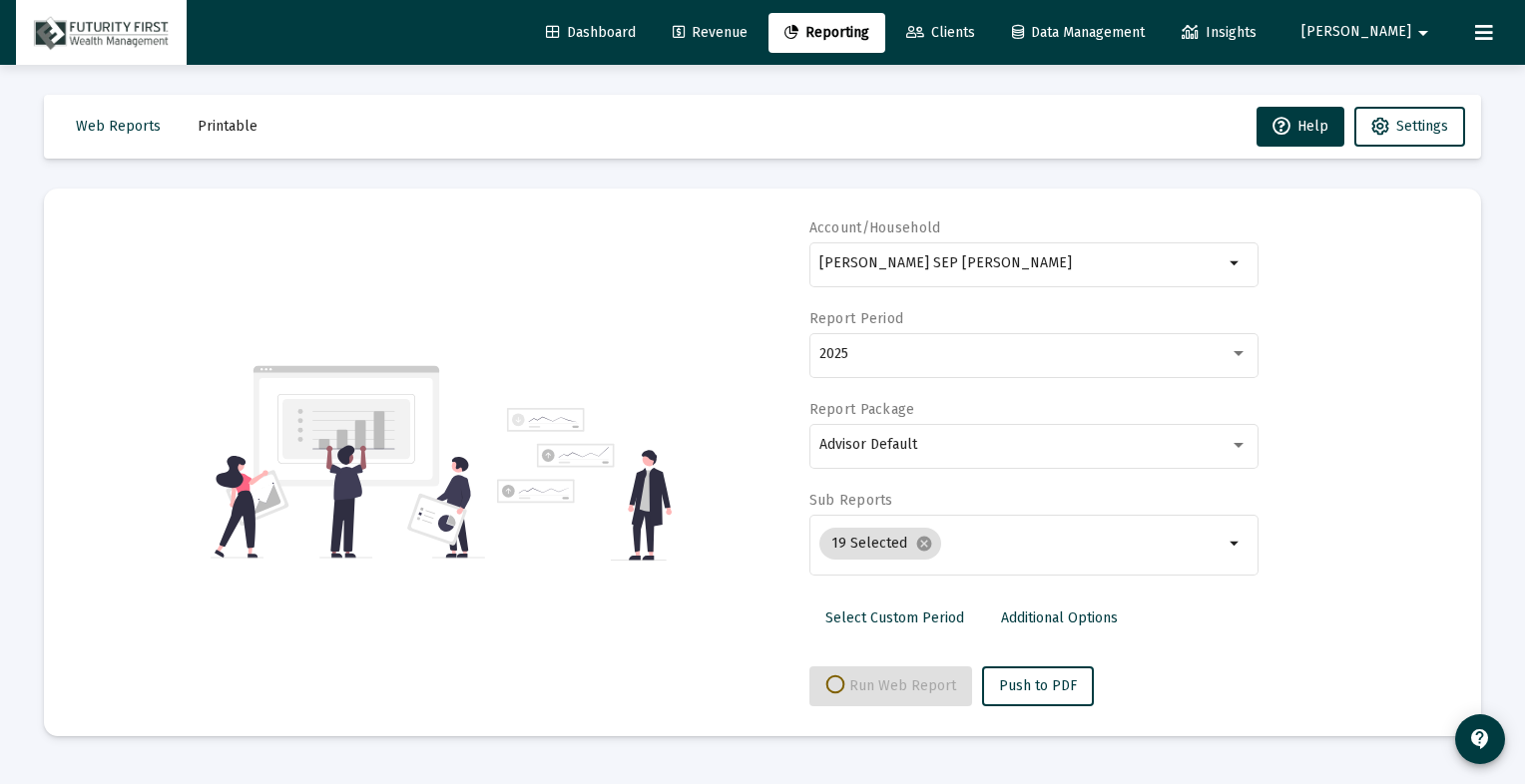 select on "View 6 months" 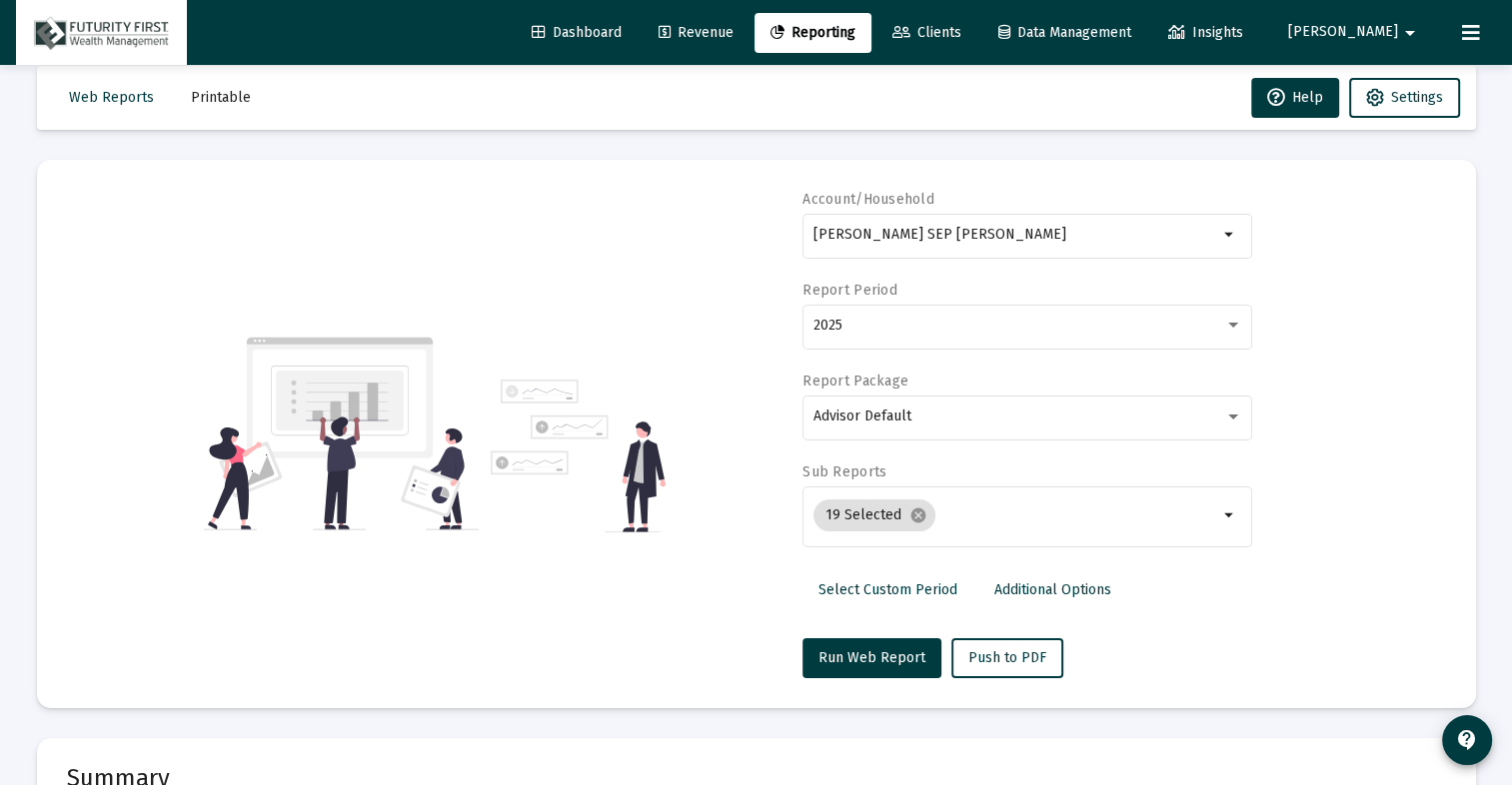 scroll, scrollTop: 0, scrollLeft: 0, axis: both 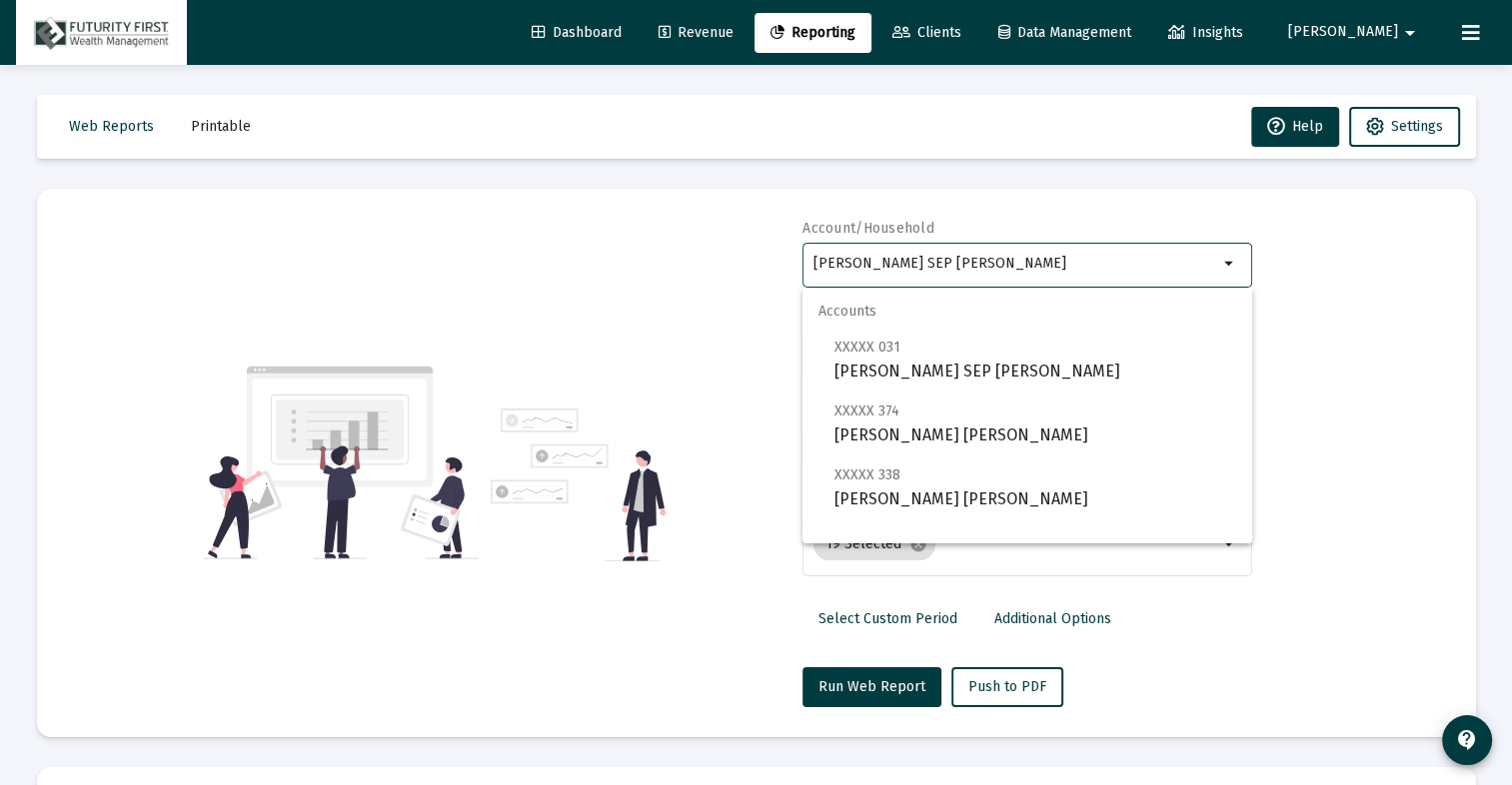click on "[PERSON_NAME] SEP [PERSON_NAME]" at bounding box center (1015, 264) 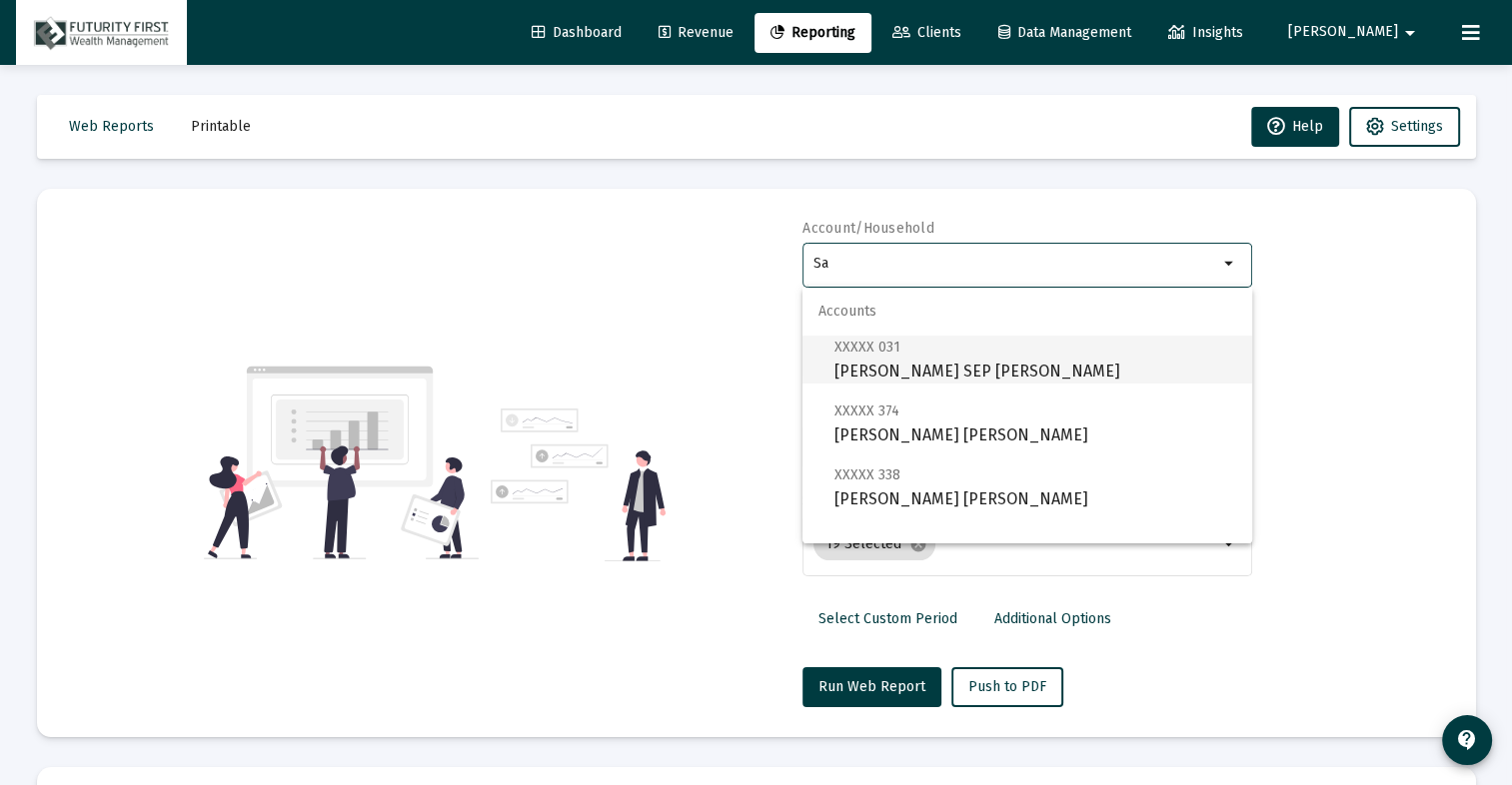 type on "S" 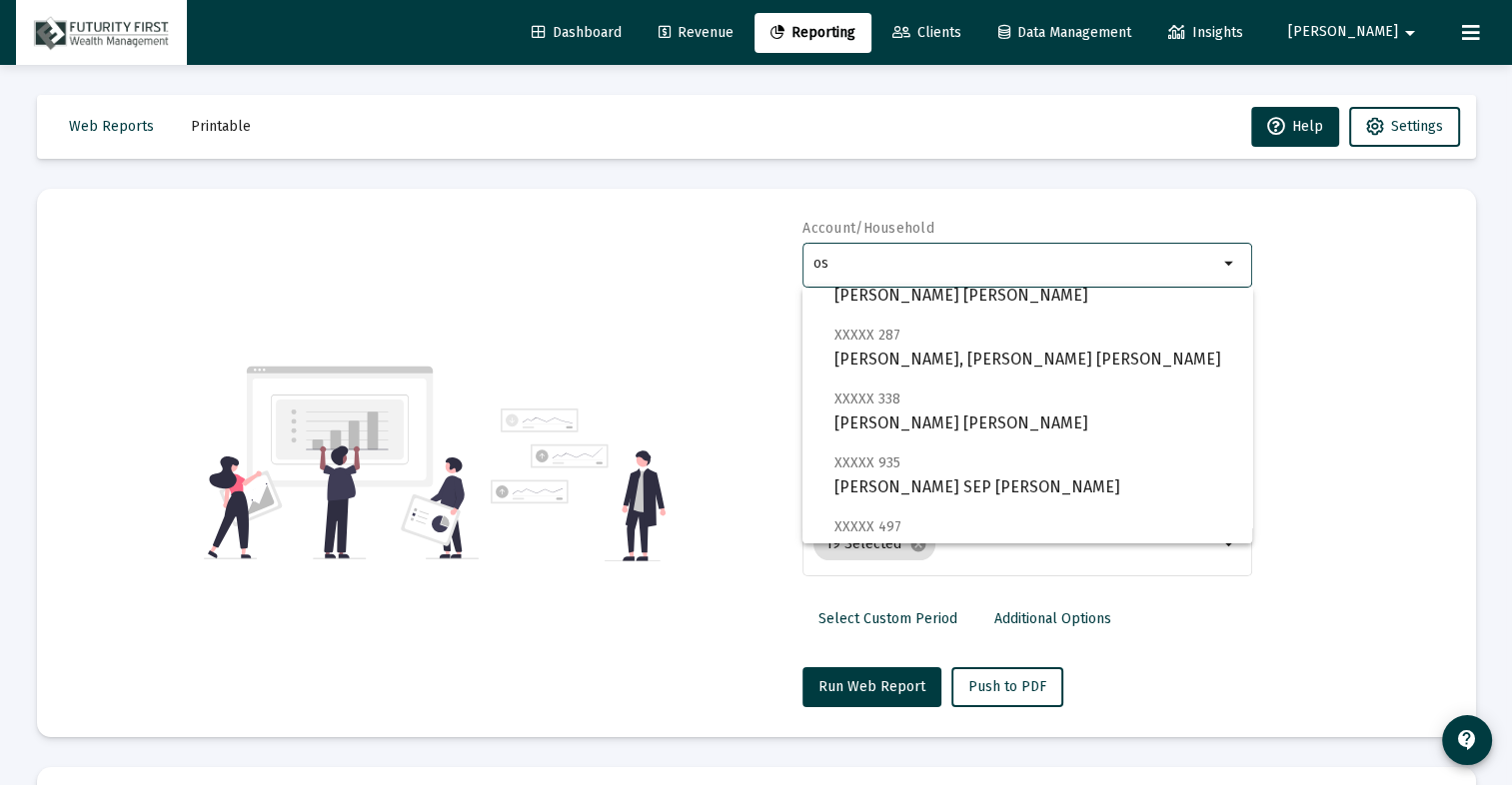 scroll, scrollTop: 300, scrollLeft: 0, axis: vertical 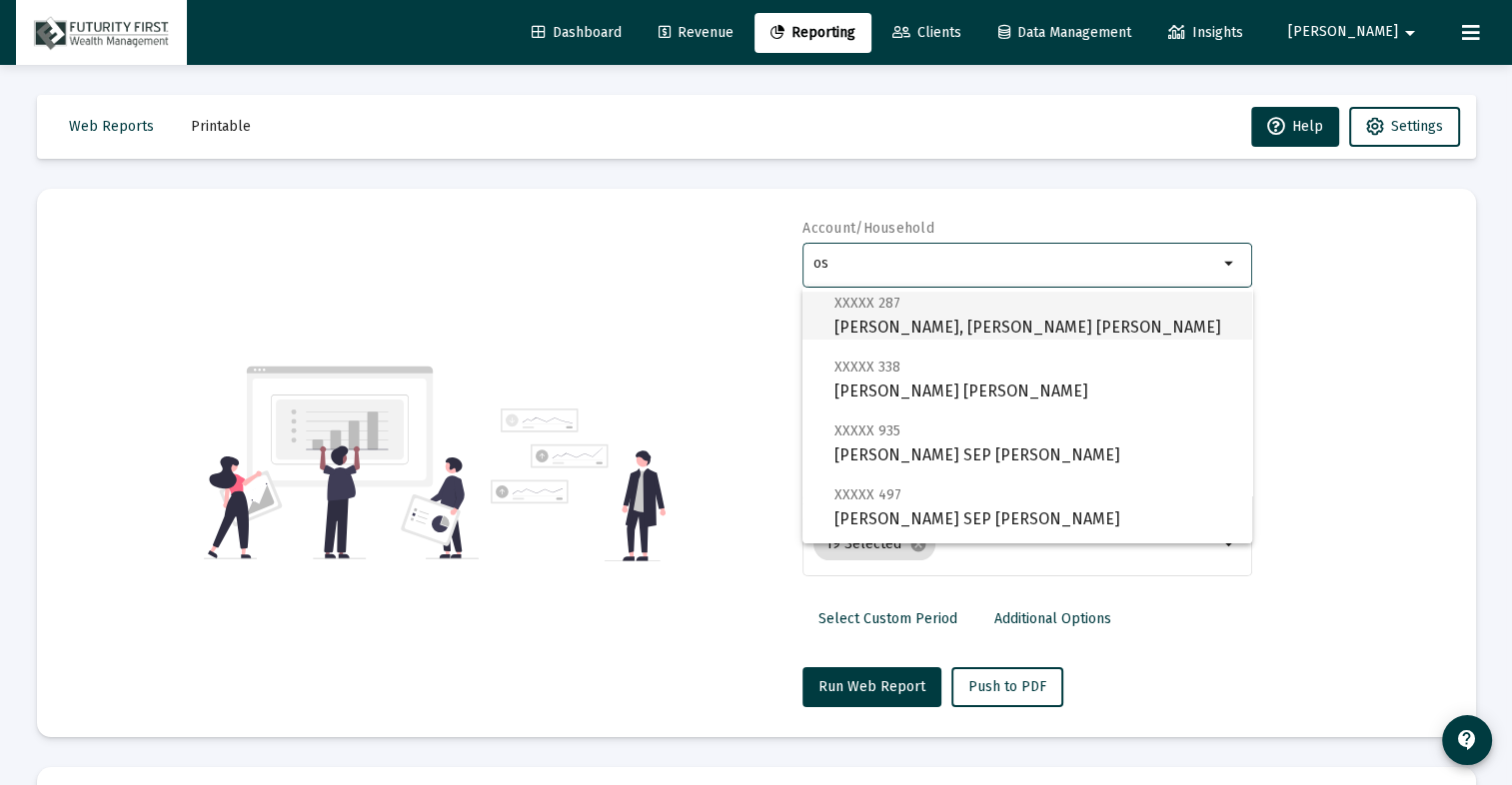 click on "XXXXX 287  Osipczuk, [PERSON_NAME] [PERSON_NAME]" at bounding box center [1035, 315] 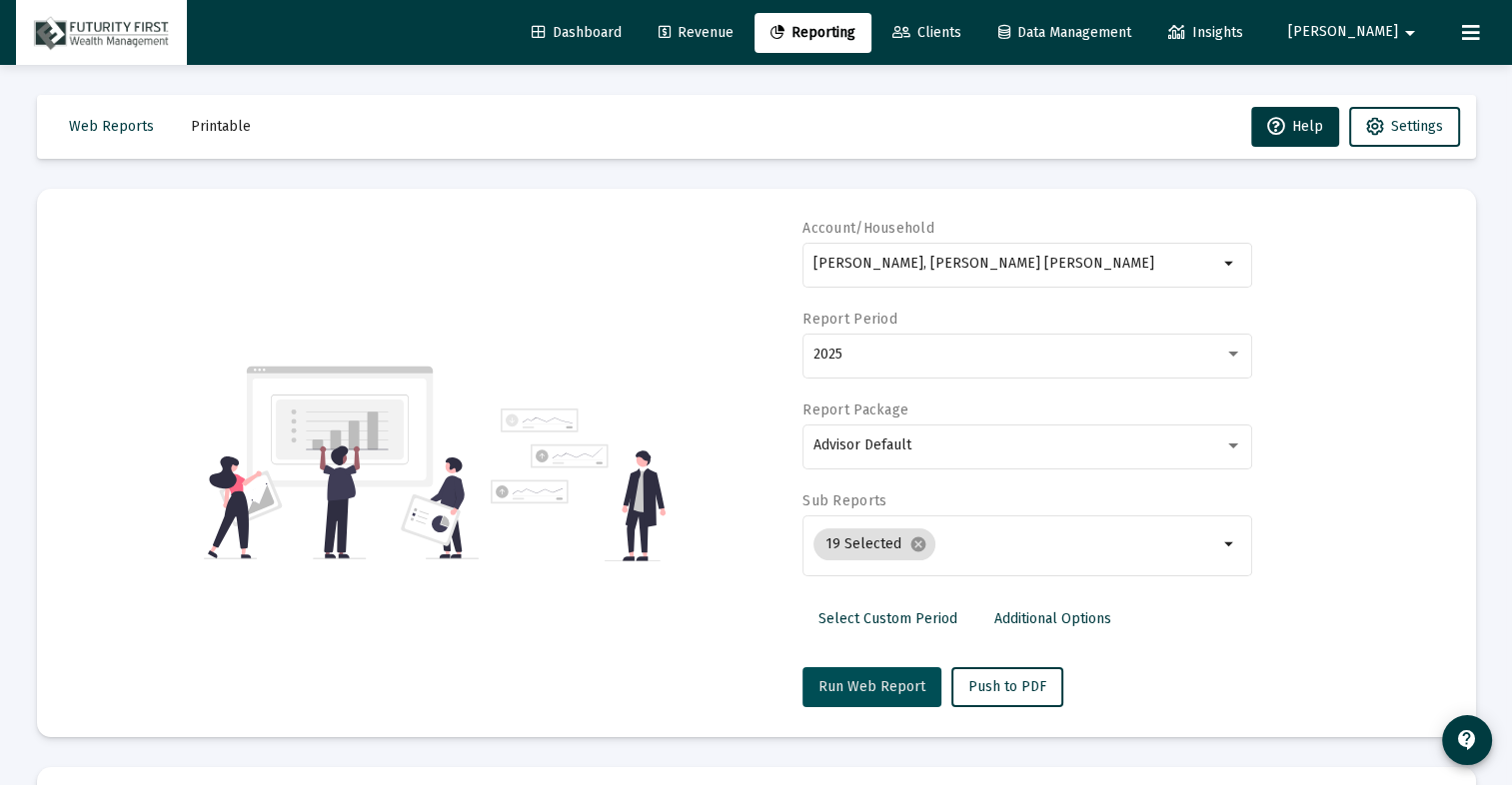 click on "Run Web Report" 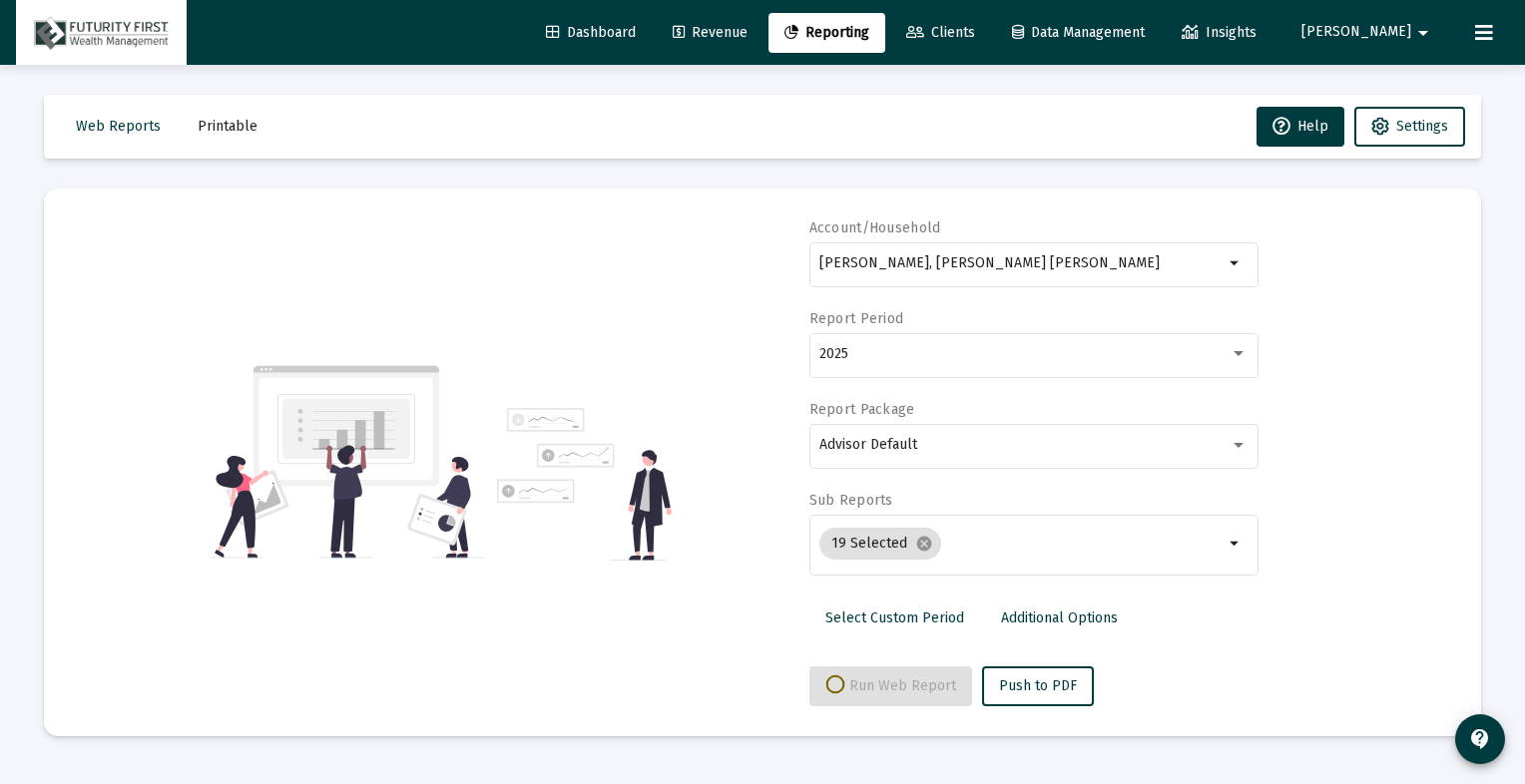 select on "View 6 months" 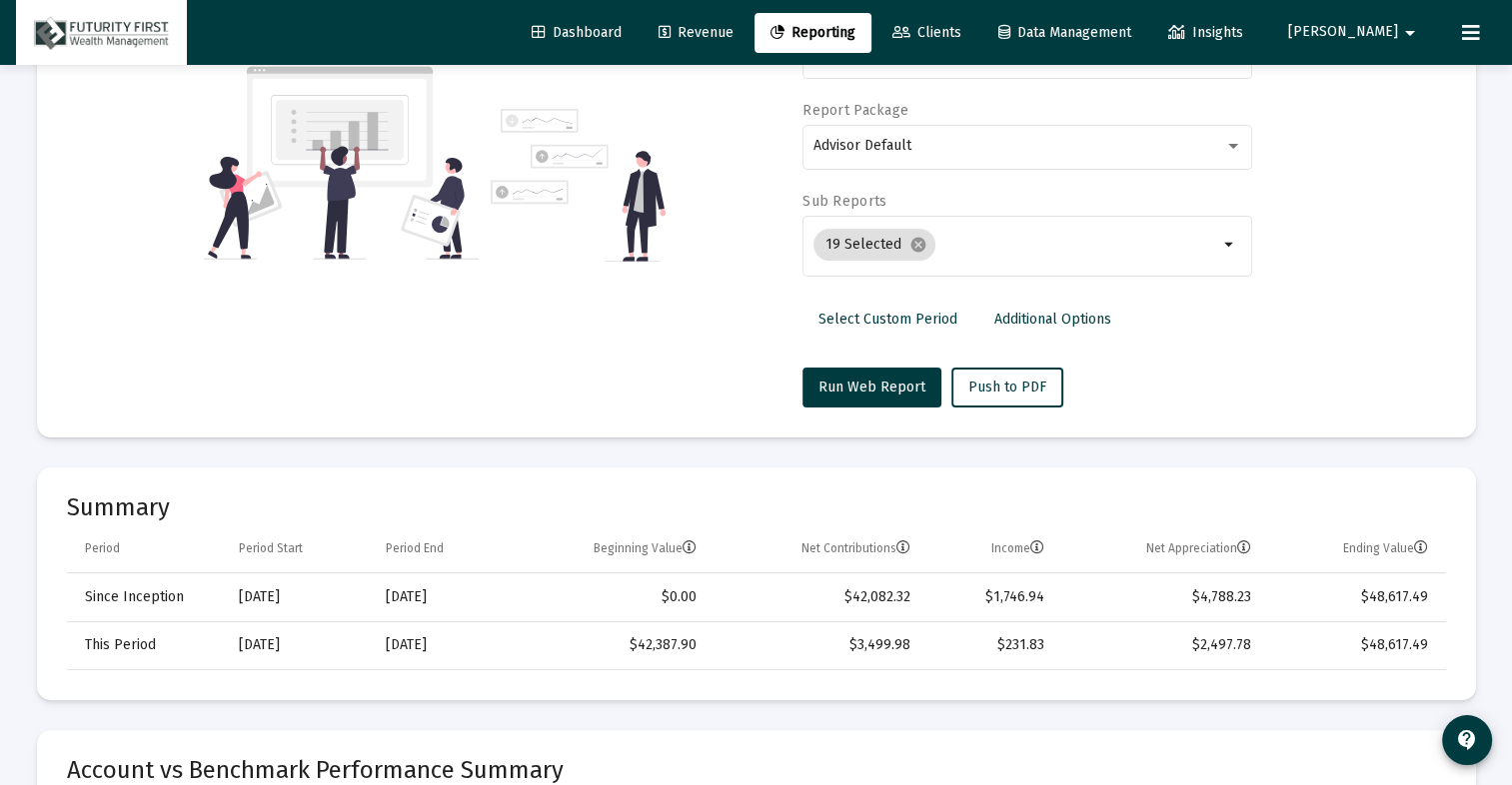 scroll, scrollTop: 0, scrollLeft: 0, axis: both 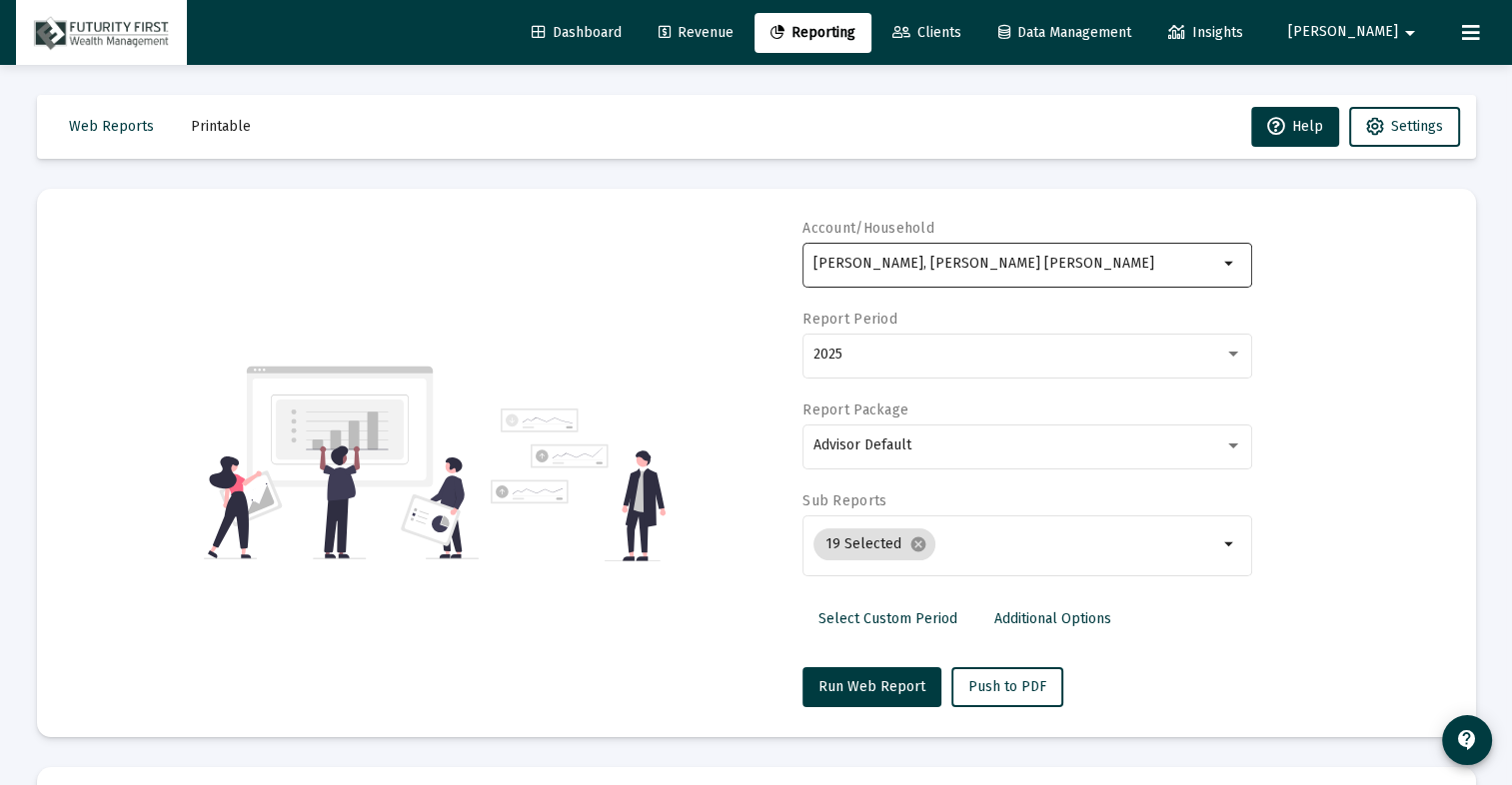 click on "[PERSON_NAME], [PERSON_NAME] [PERSON_NAME]" 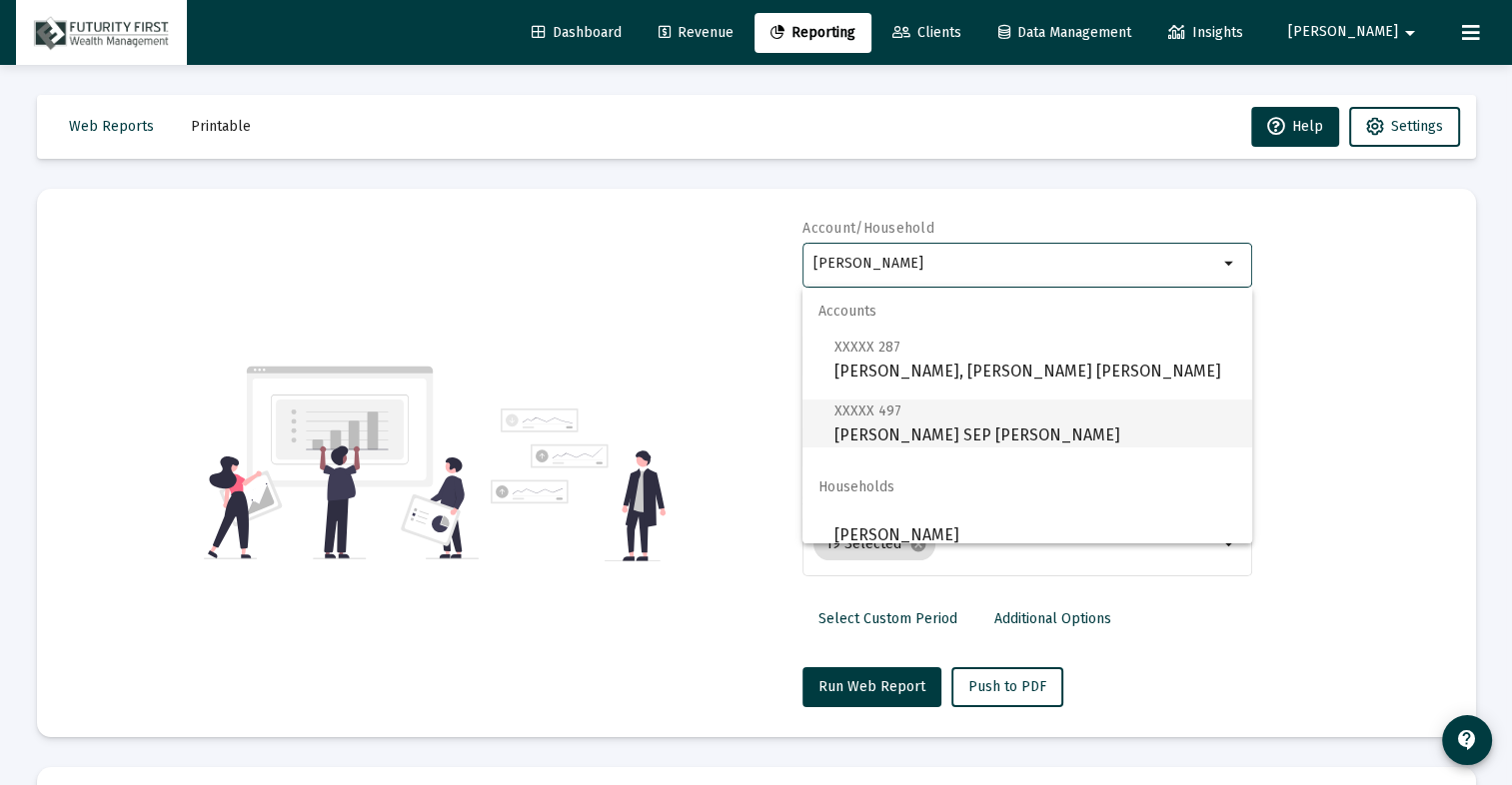 click on "XXXXX 497  [PERSON_NAME] SEP [PERSON_NAME]" at bounding box center (1035, 422) 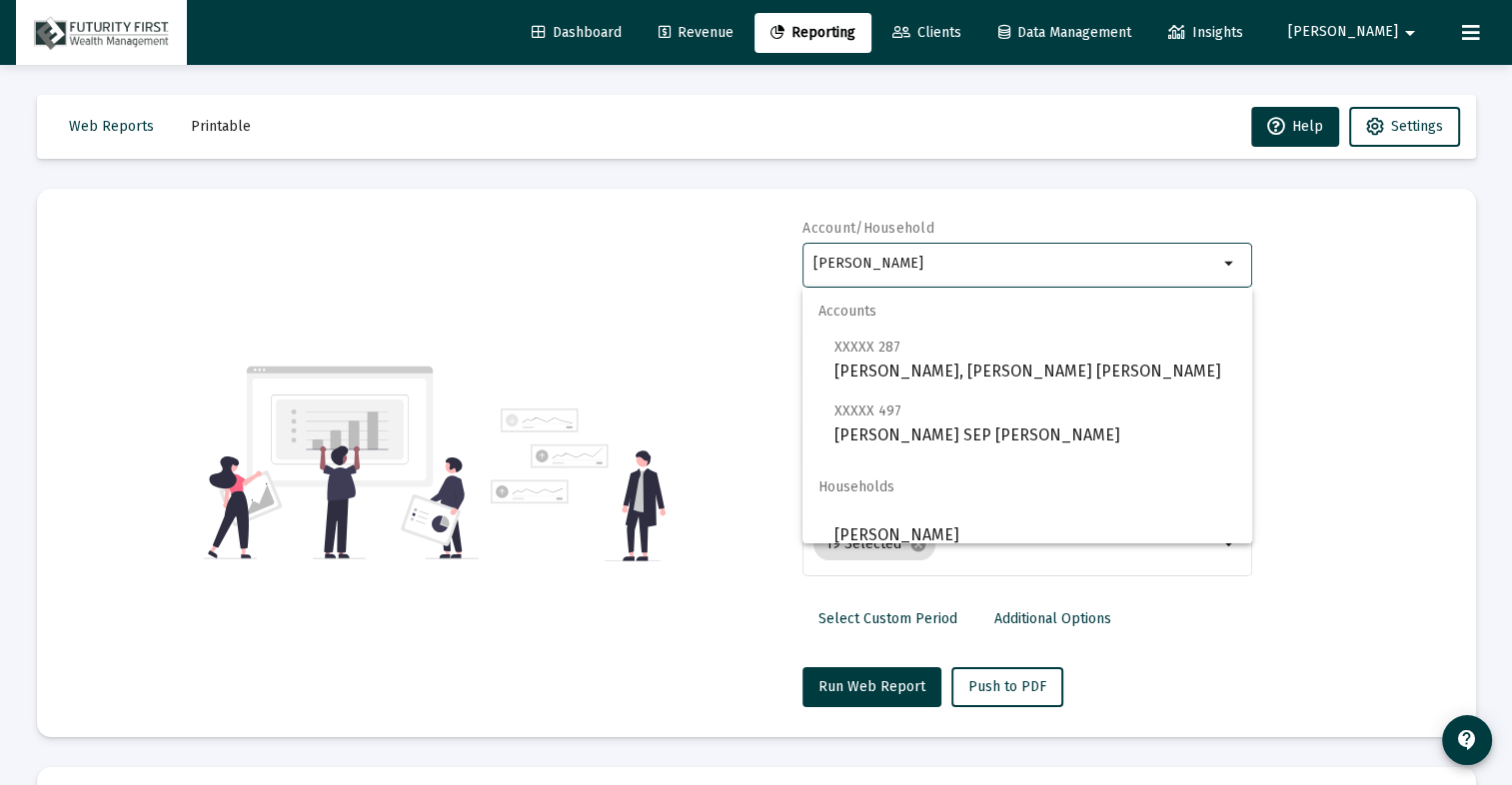 type on "[PERSON_NAME] SEP [PERSON_NAME]" 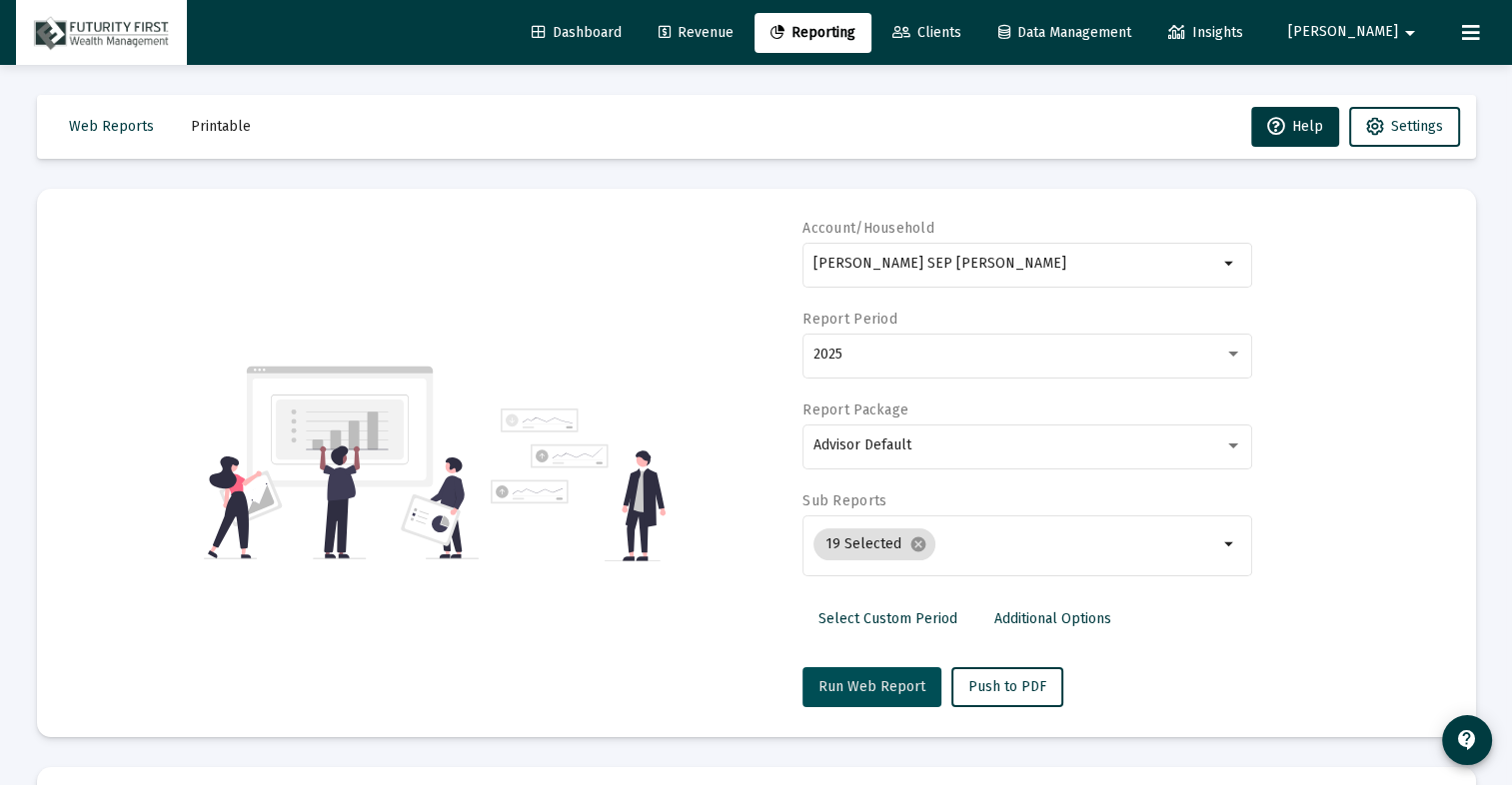 click on "Run Web Report" 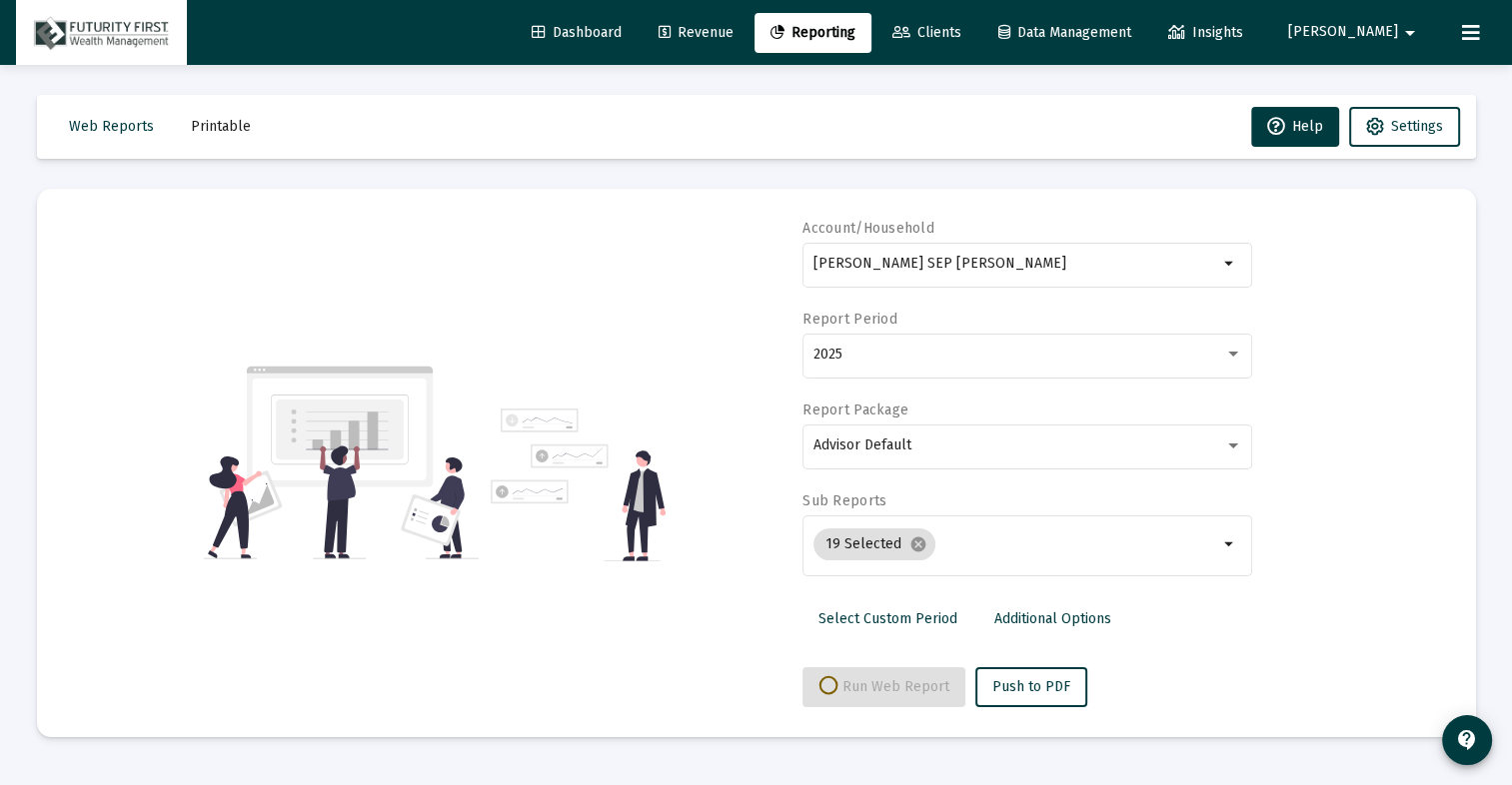 select on "View 6 months" 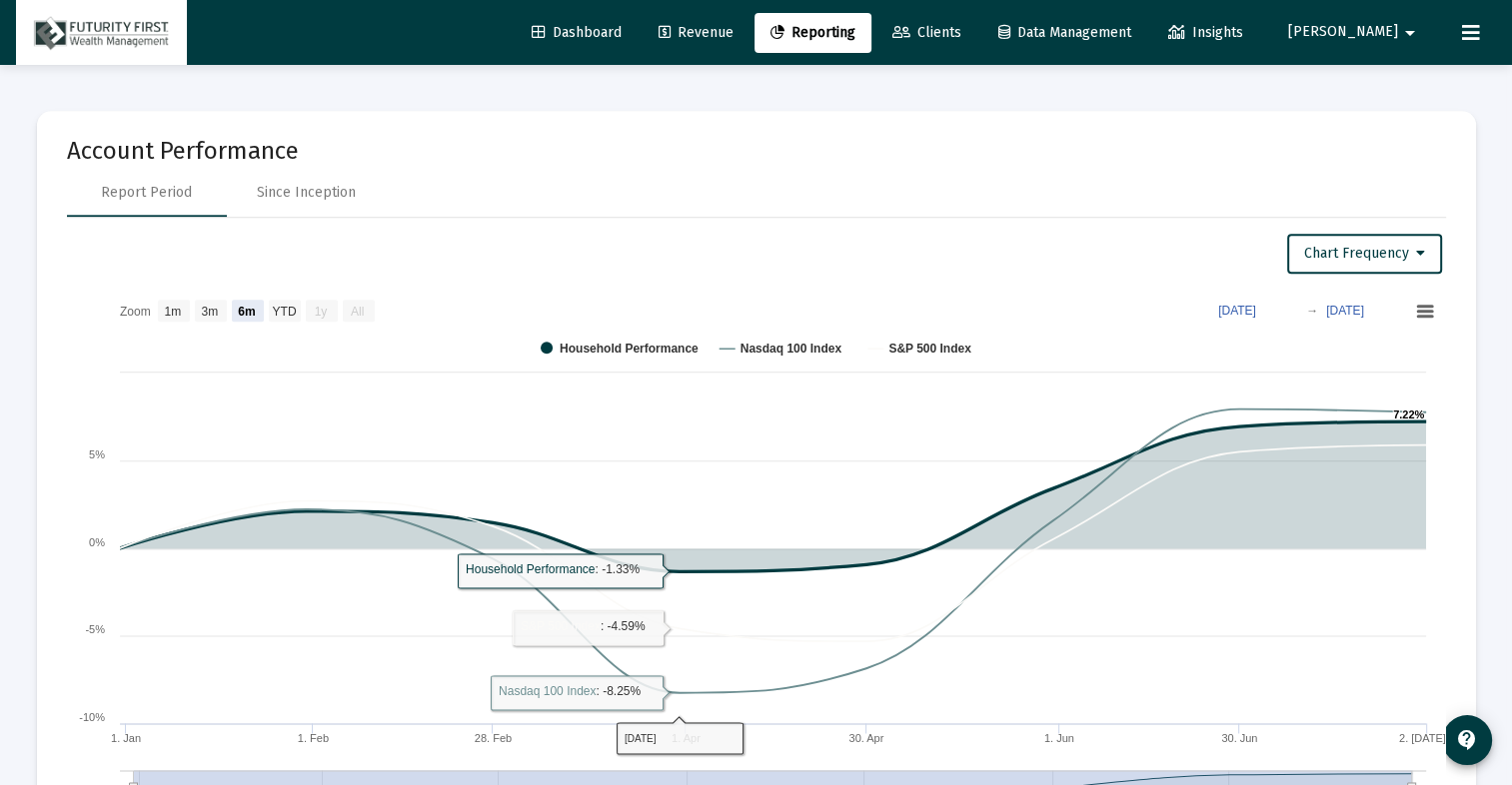 scroll, scrollTop: 2497, scrollLeft: 0, axis: vertical 